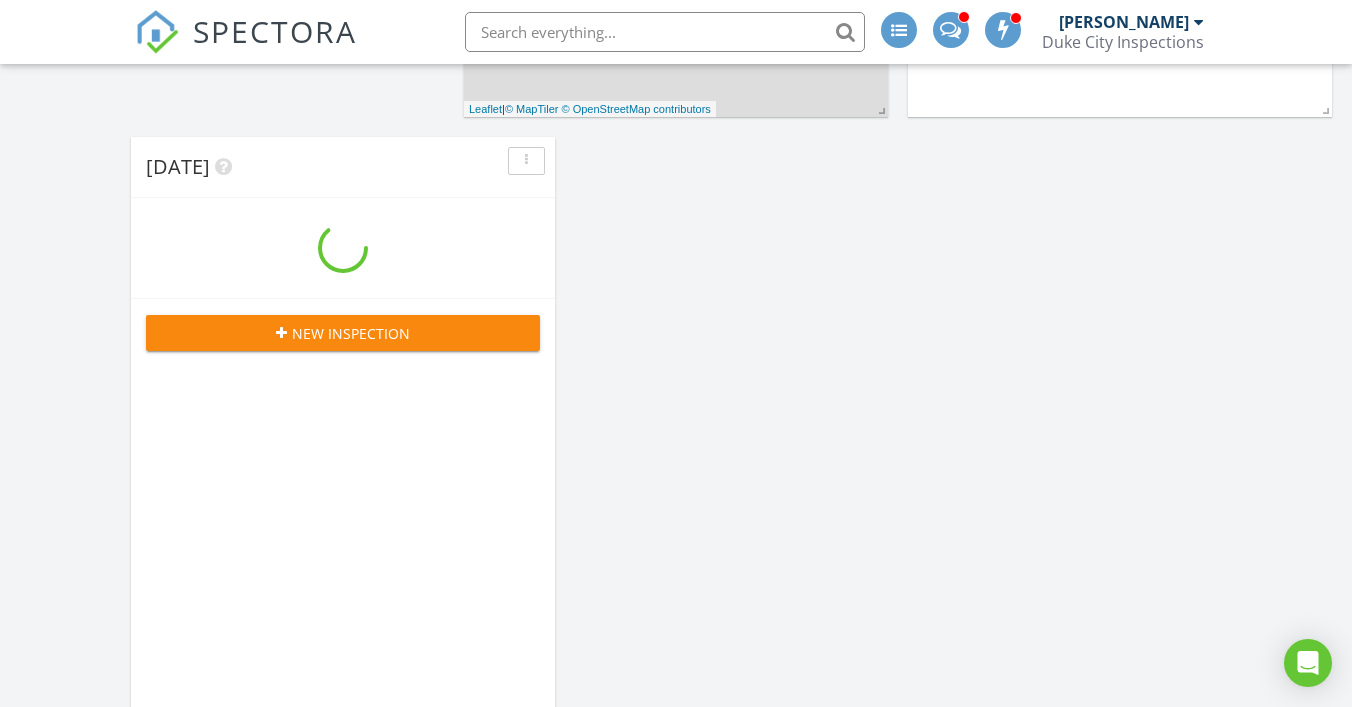 scroll, scrollTop: 1143, scrollLeft: 0, axis: vertical 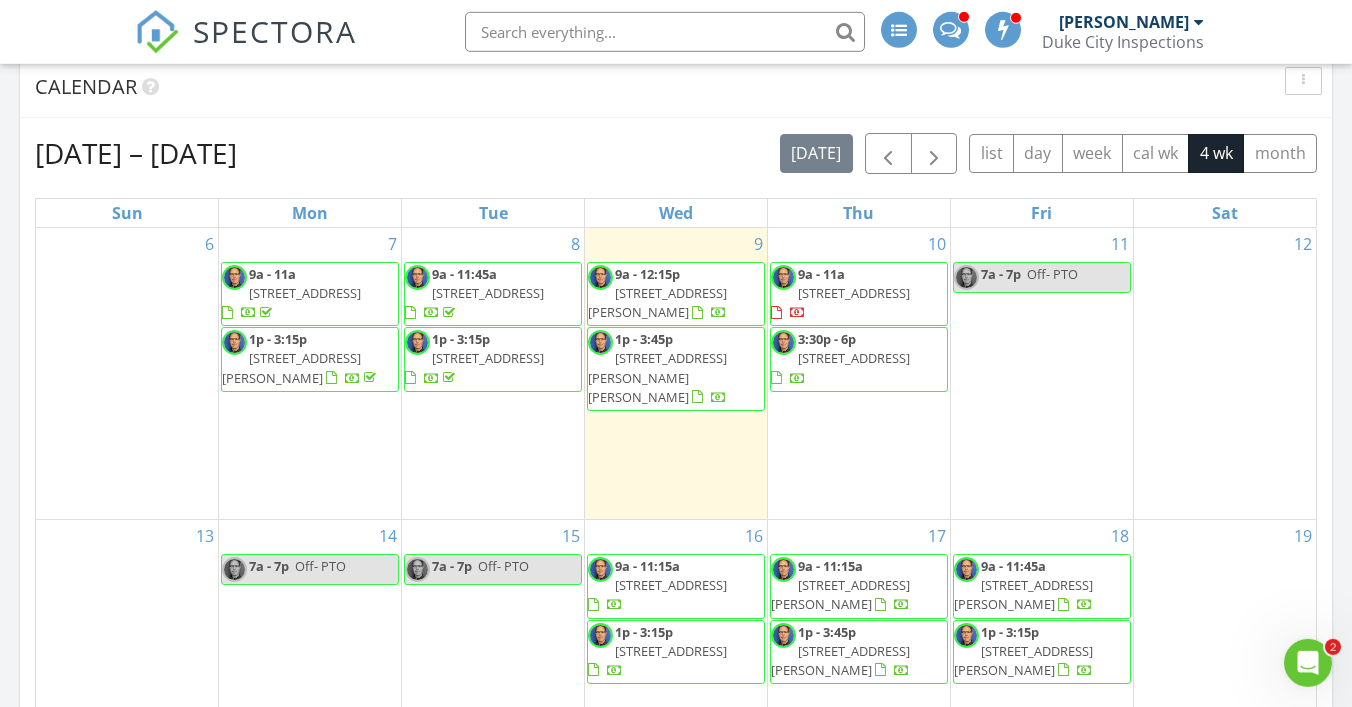 click on "10351 Cueva Del Oso NE, Albuquerque 87111" at bounding box center (291, 367) 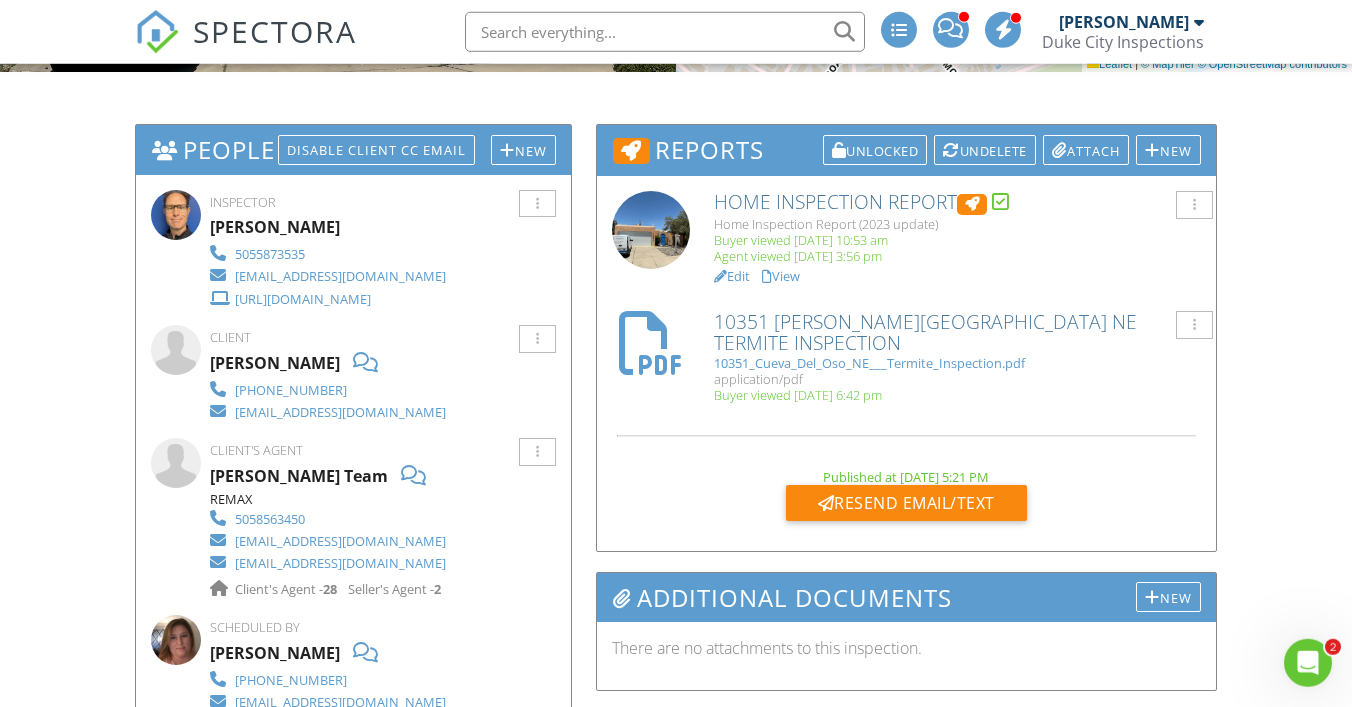 scroll, scrollTop: 456, scrollLeft: 0, axis: vertical 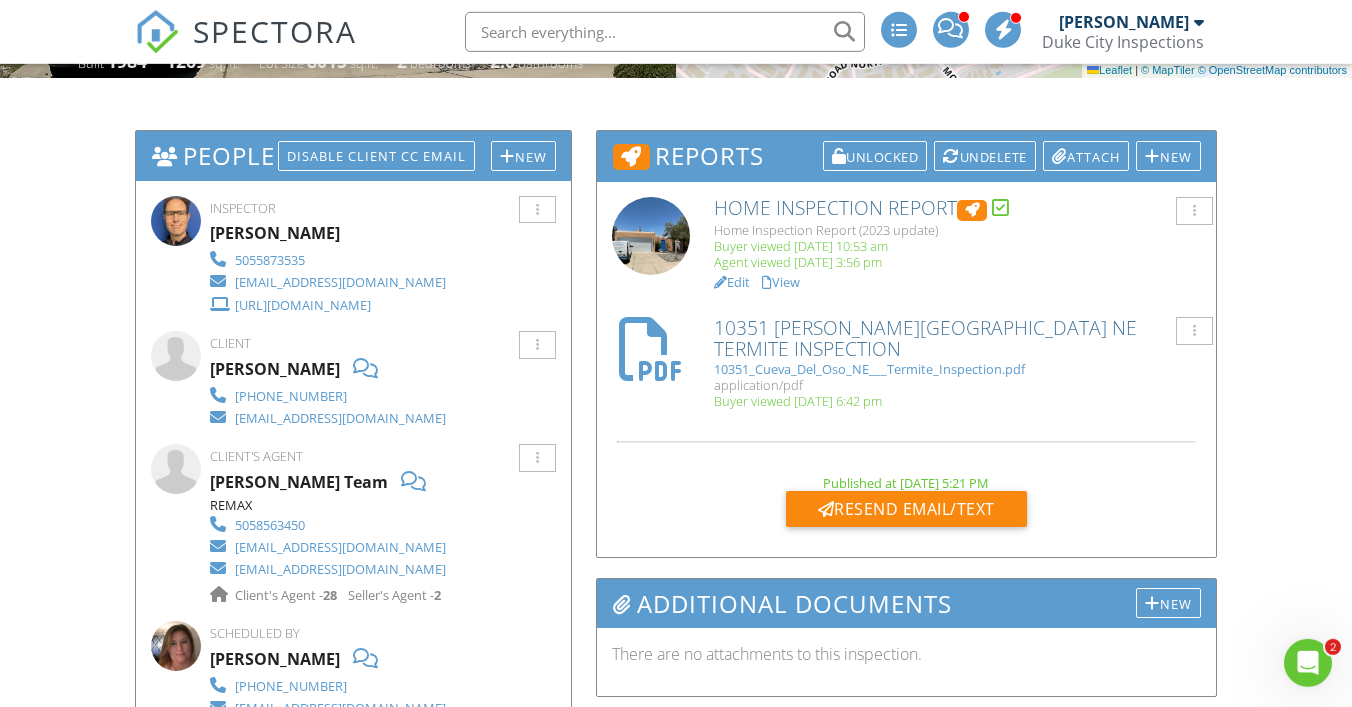 click on "Home Inspection Report" at bounding box center (957, 208) 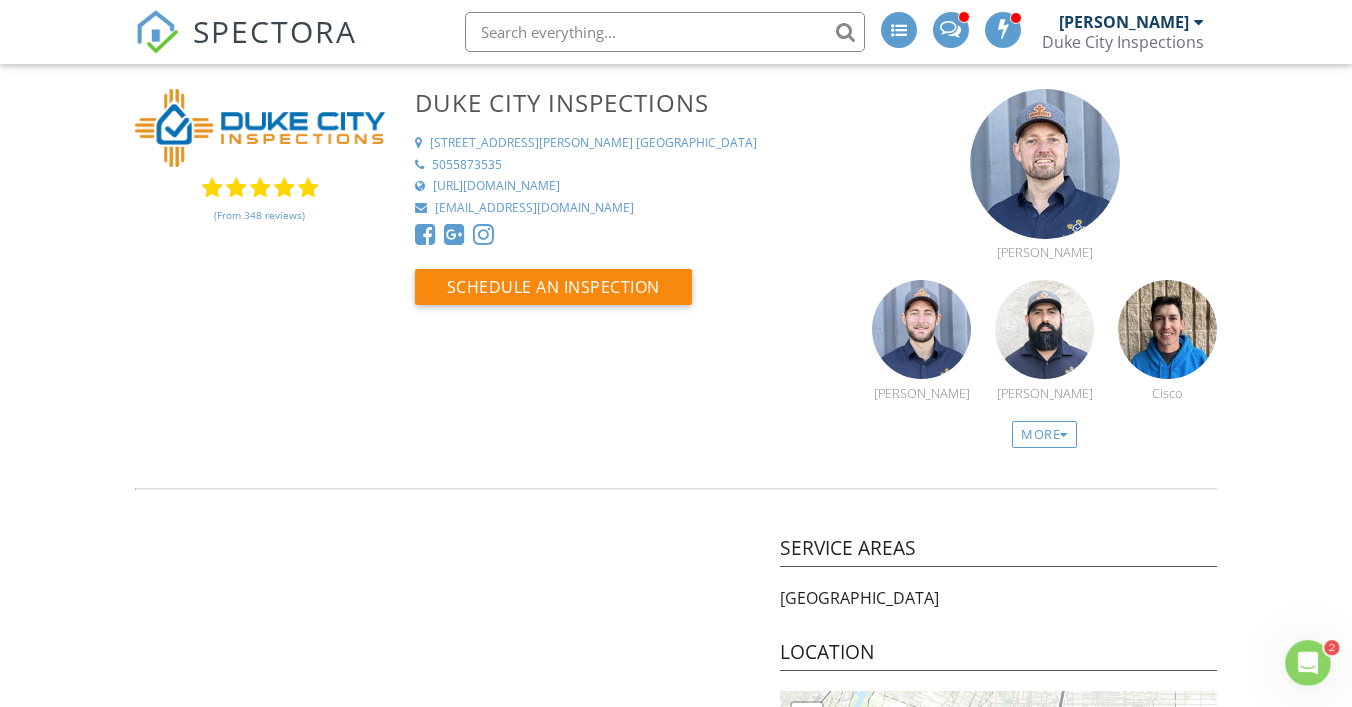 scroll, scrollTop: 0, scrollLeft: 0, axis: both 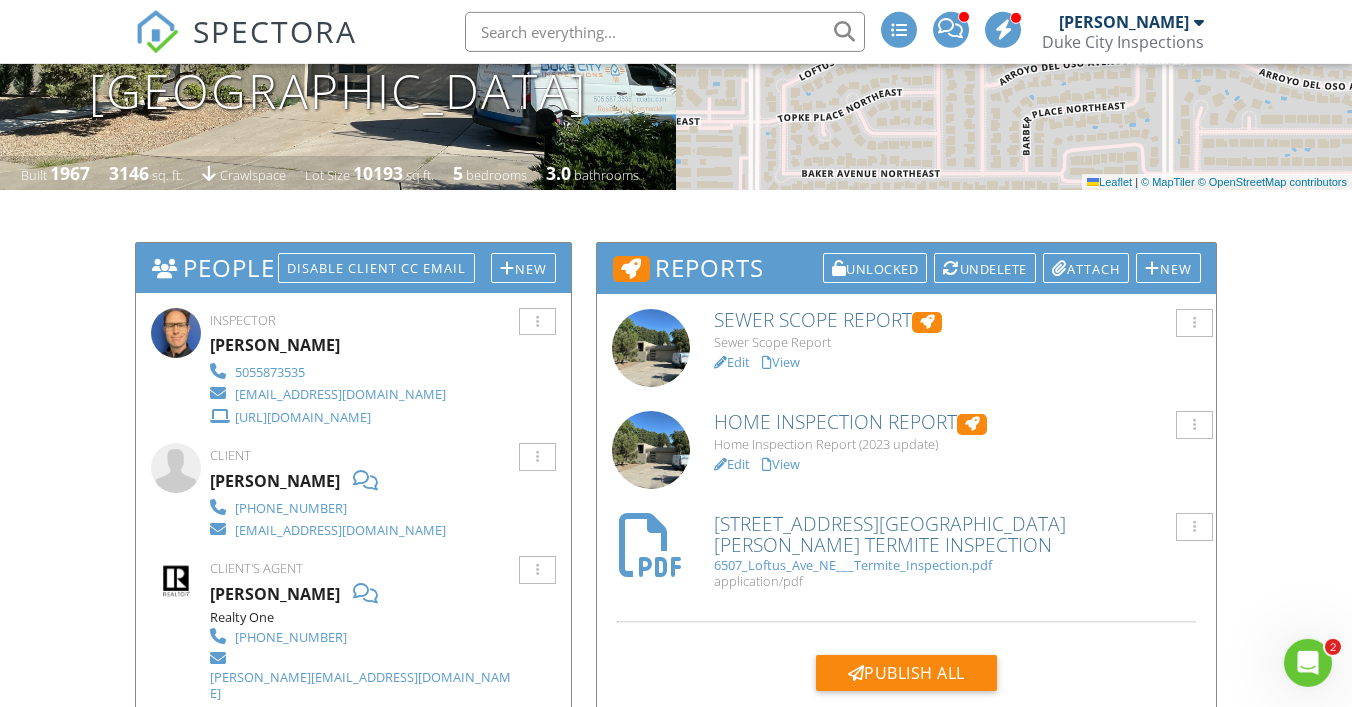 click on "Home Inspection Report" at bounding box center [957, 422] 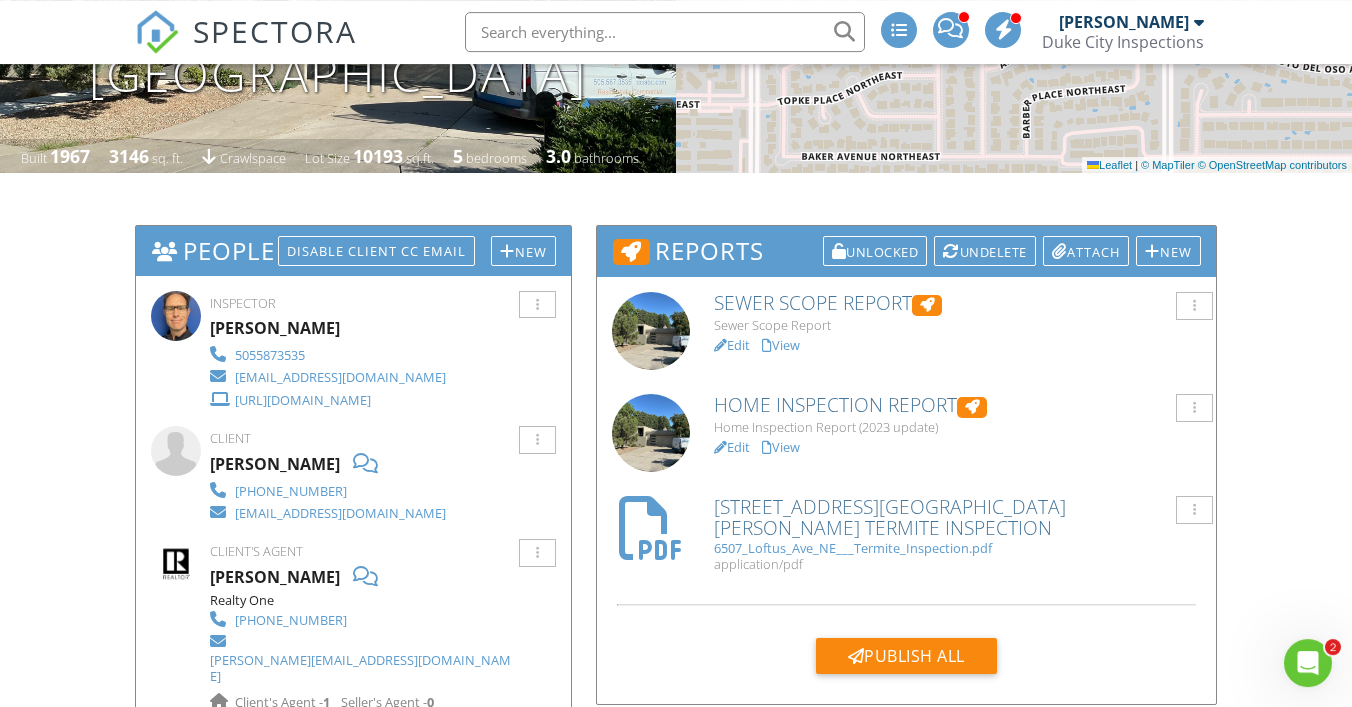 scroll, scrollTop: 0, scrollLeft: 0, axis: both 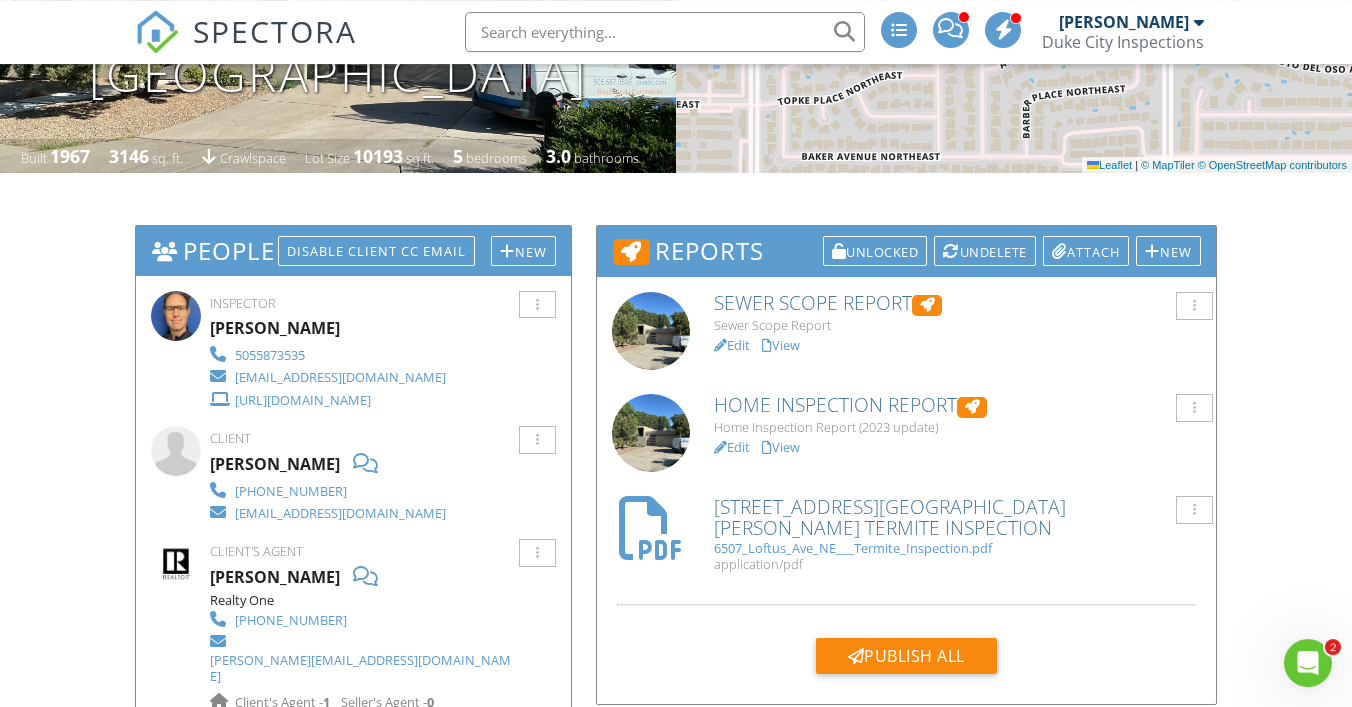click on "Home Inspection Report" at bounding box center (957, 405) 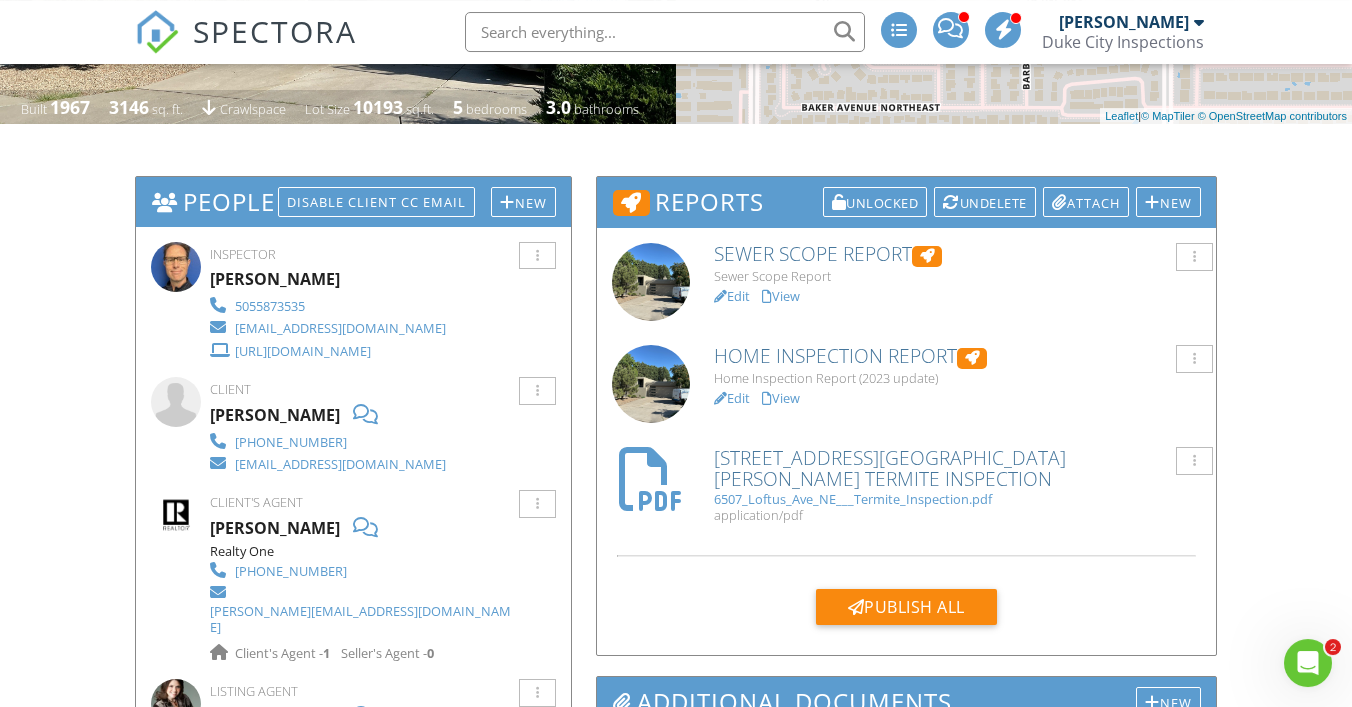 scroll, scrollTop: 411, scrollLeft: 0, axis: vertical 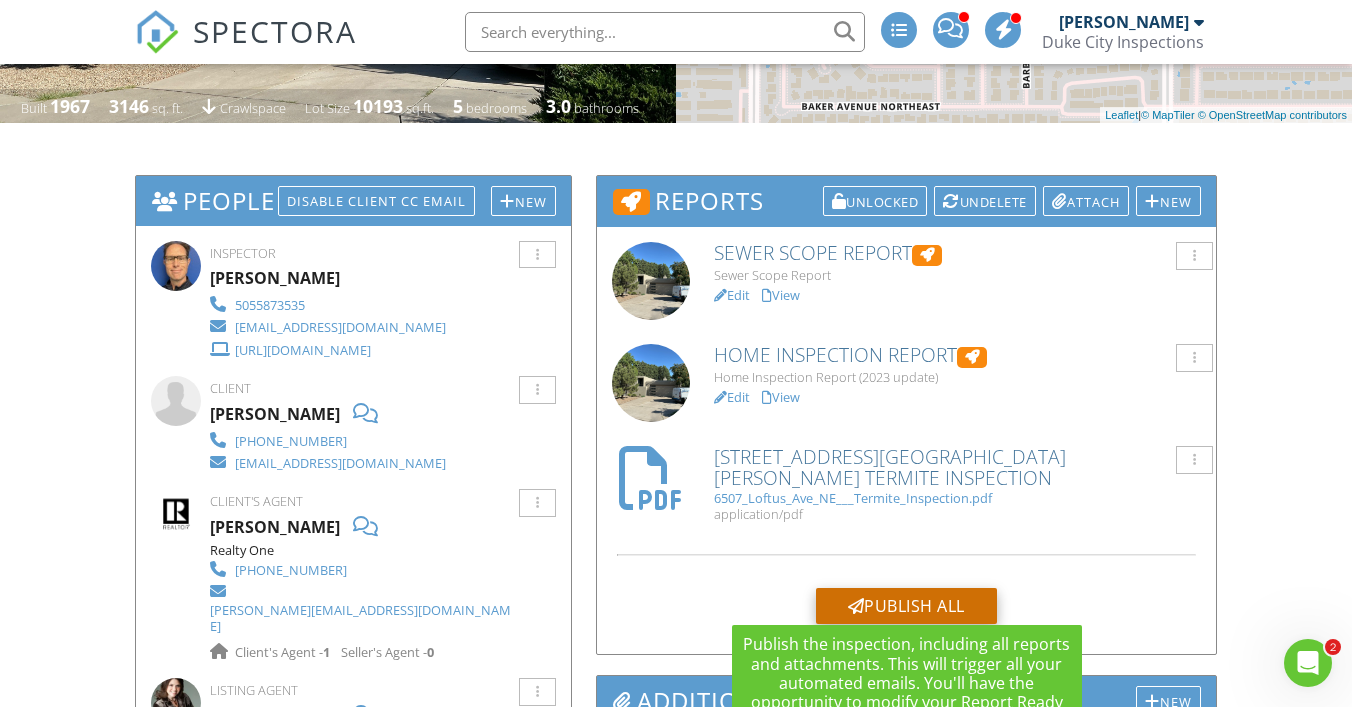 click on "Publish All" at bounding box center (906, 606) 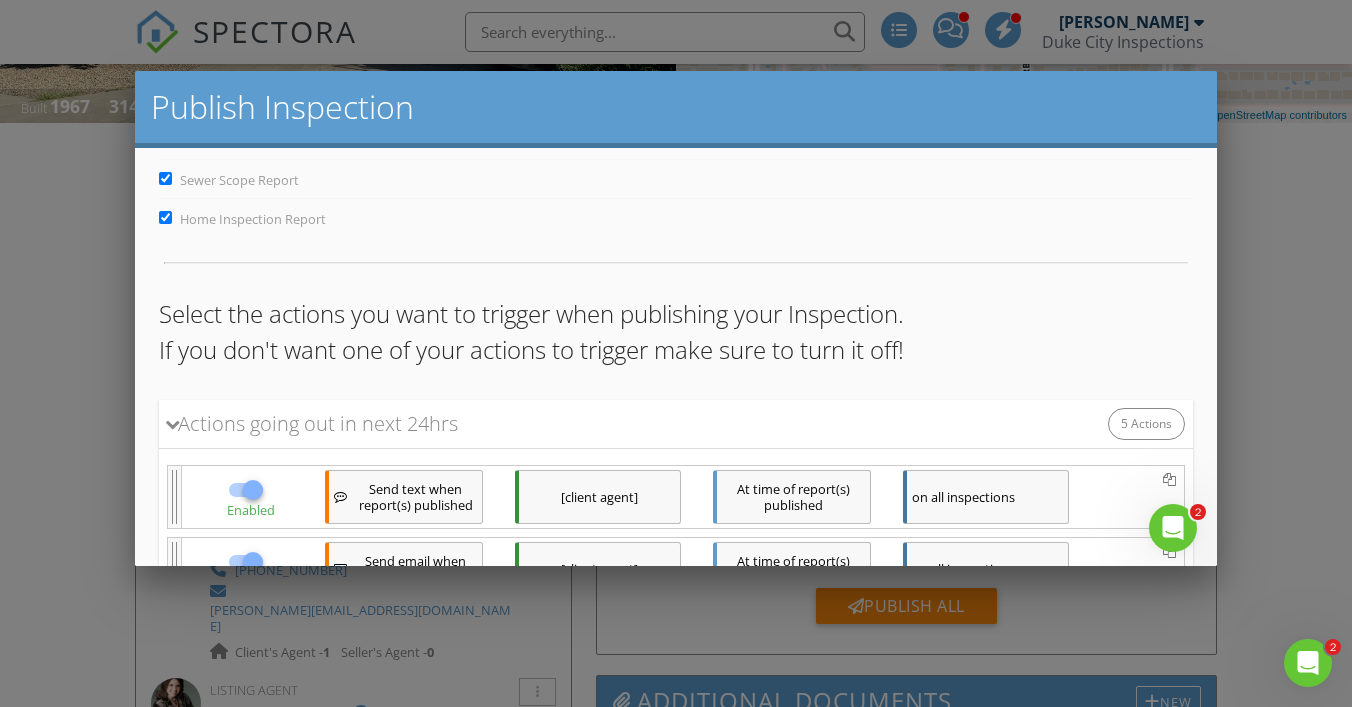scroll, scrollTop: 499, scrollLeft: 0, axis: vertical 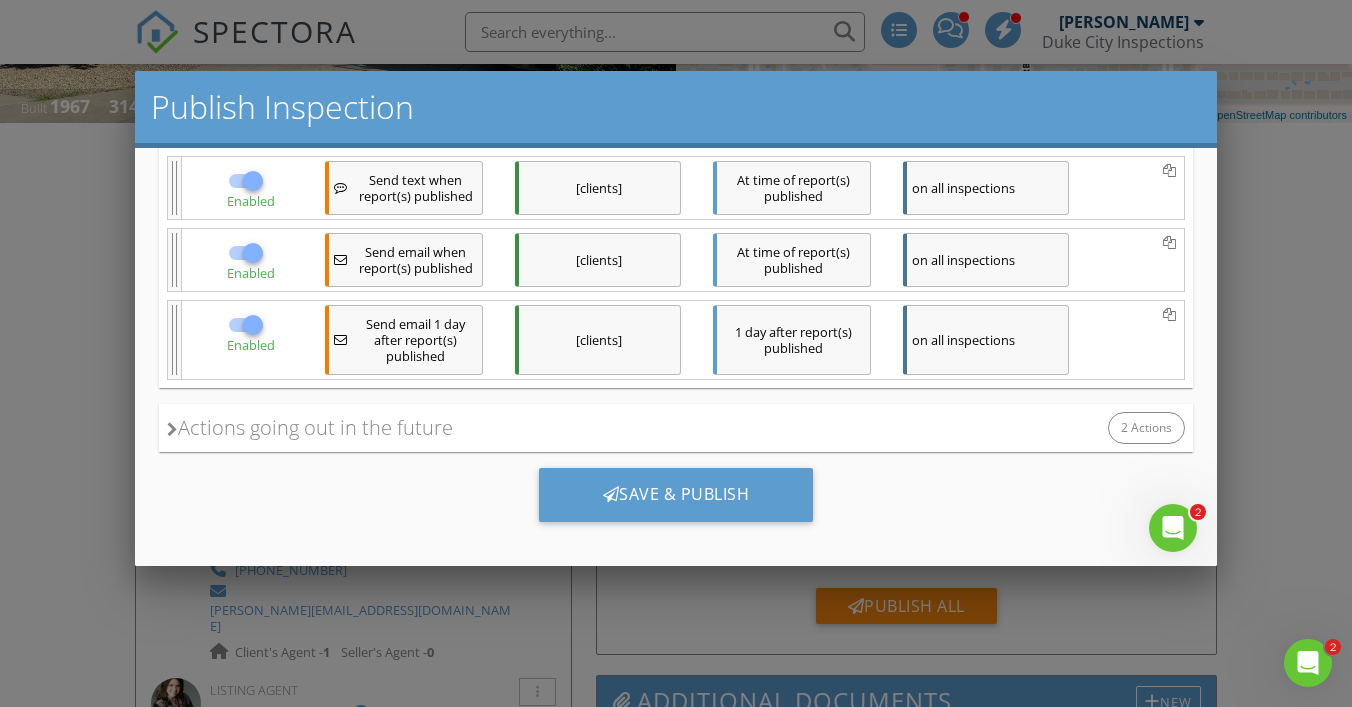 click on "Save & Publish" at bounding box center (676, 501) 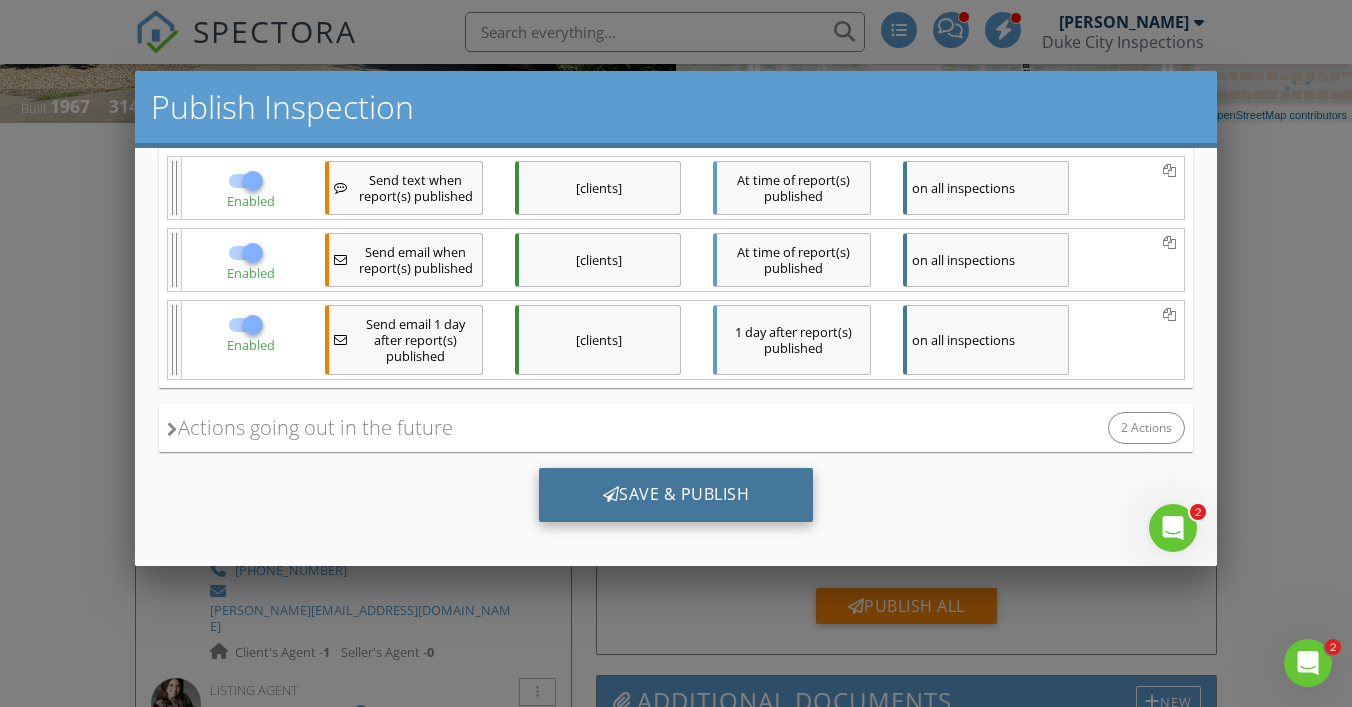 click on "Save & Publish" at bounding box center (676, 494) 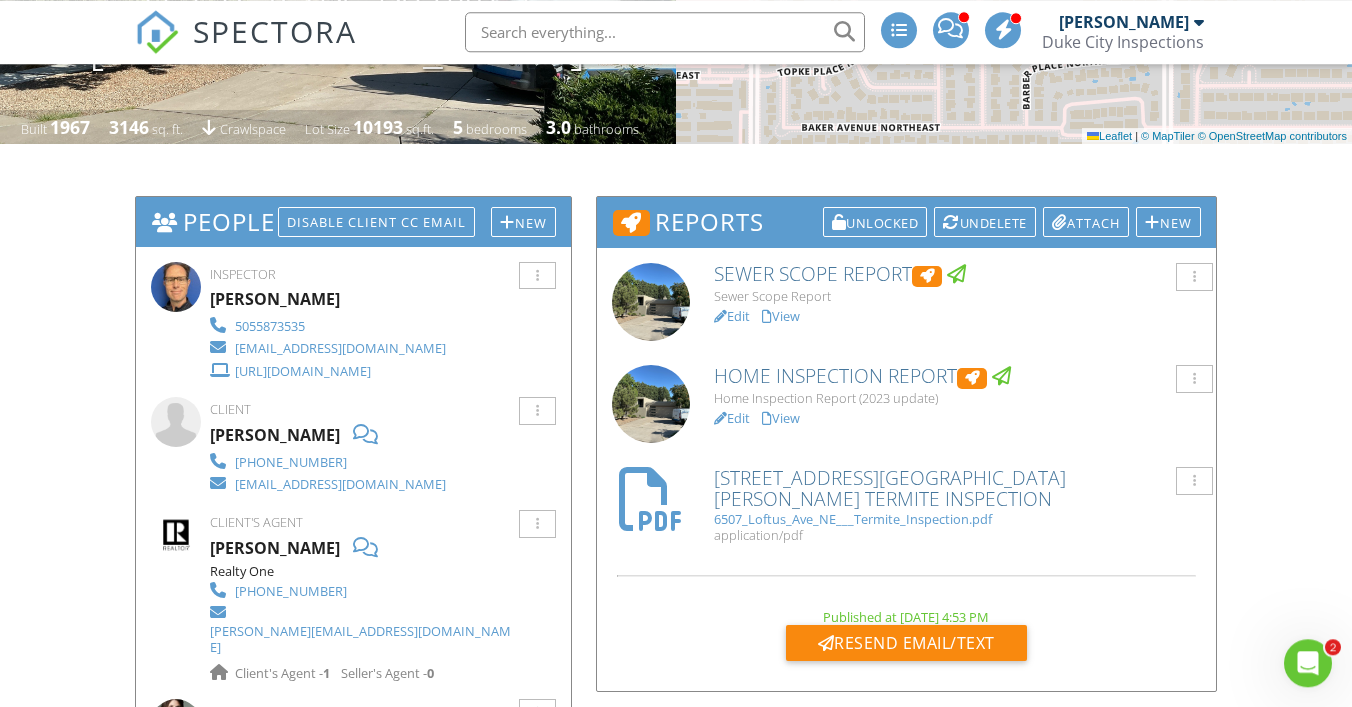 scroll, scrollTop: 0, scrollLeft: 0, axis: both 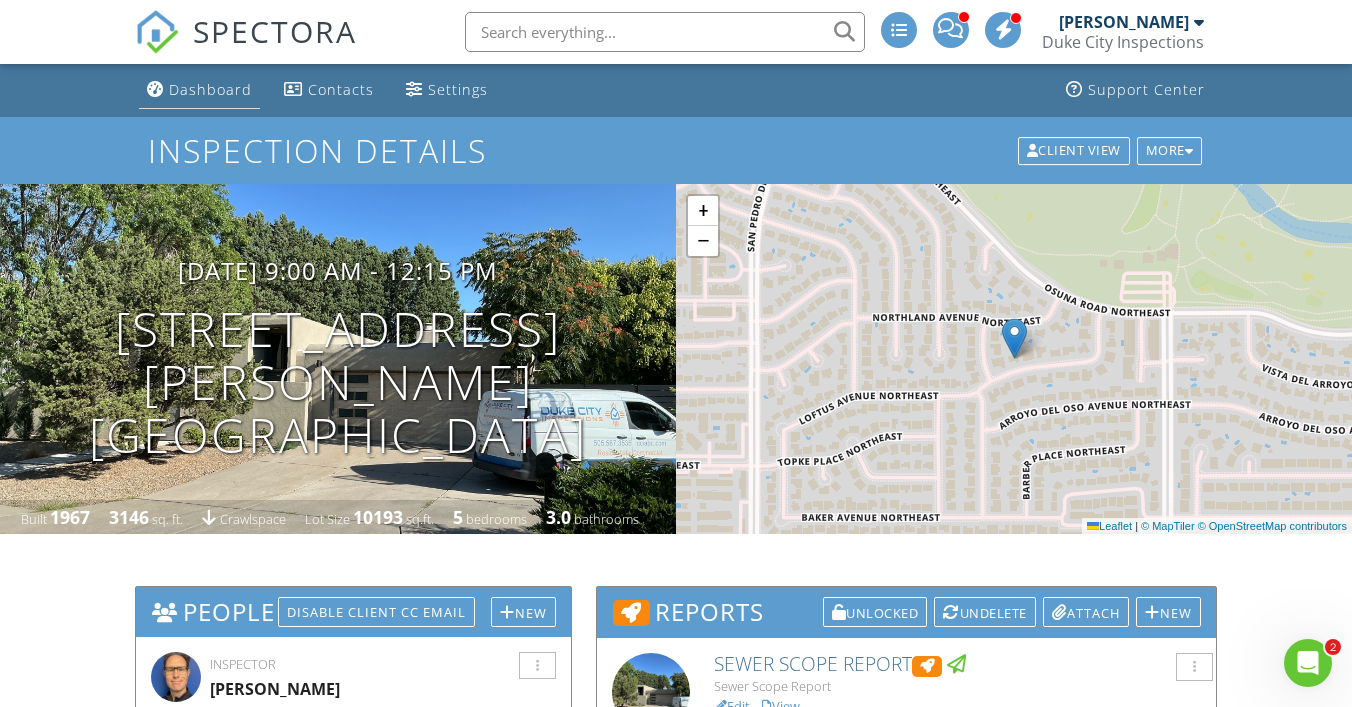 click on "Dashboard" at bounding box center [199, 90] 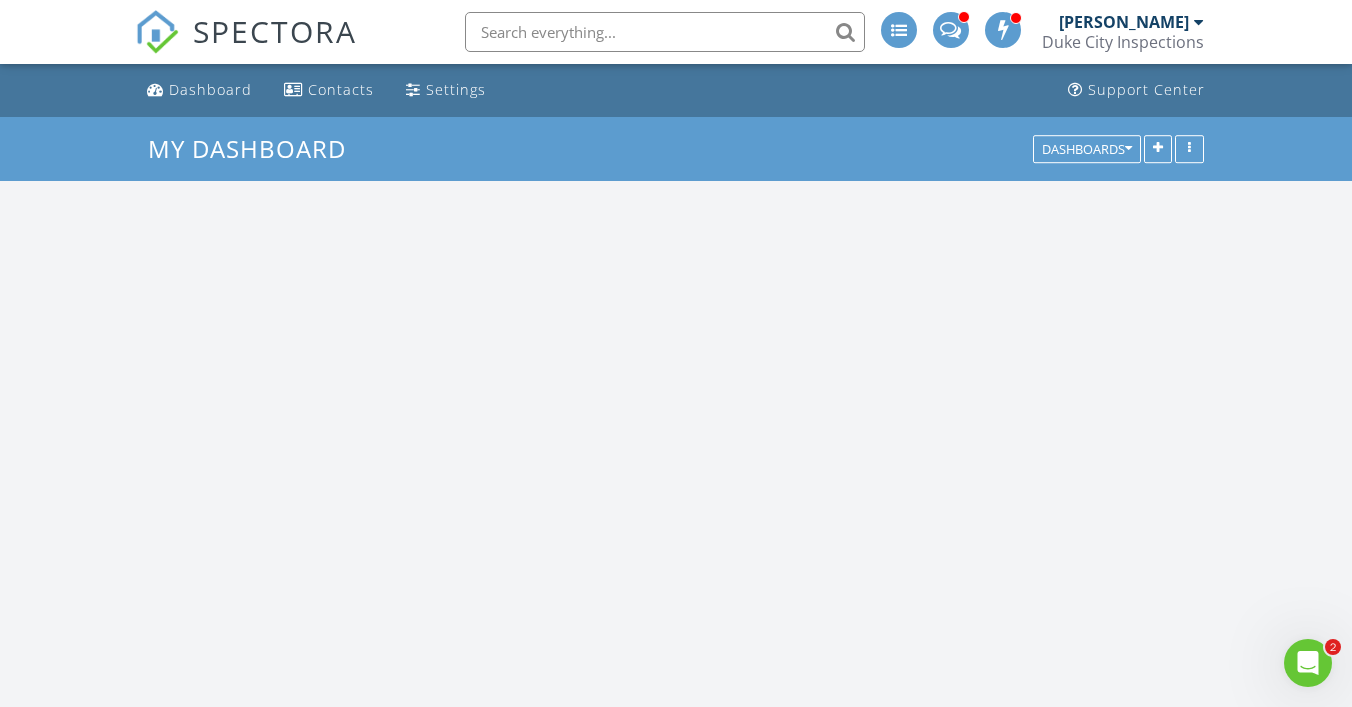 scroll, scrollTop: 0, scrollLeft: 0, axis: both 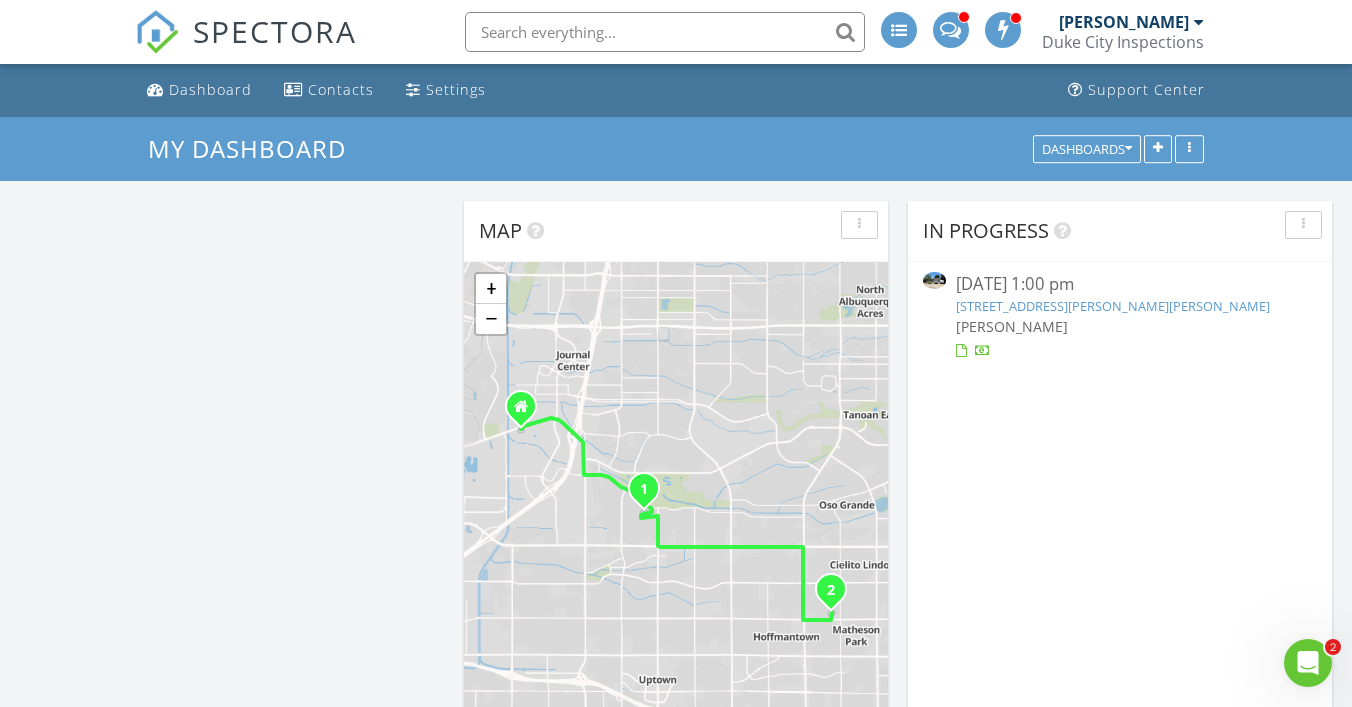 click on "3205 Betts Dr NE, Albuquerque, NM 87111" at bounding box center [1113, 306] 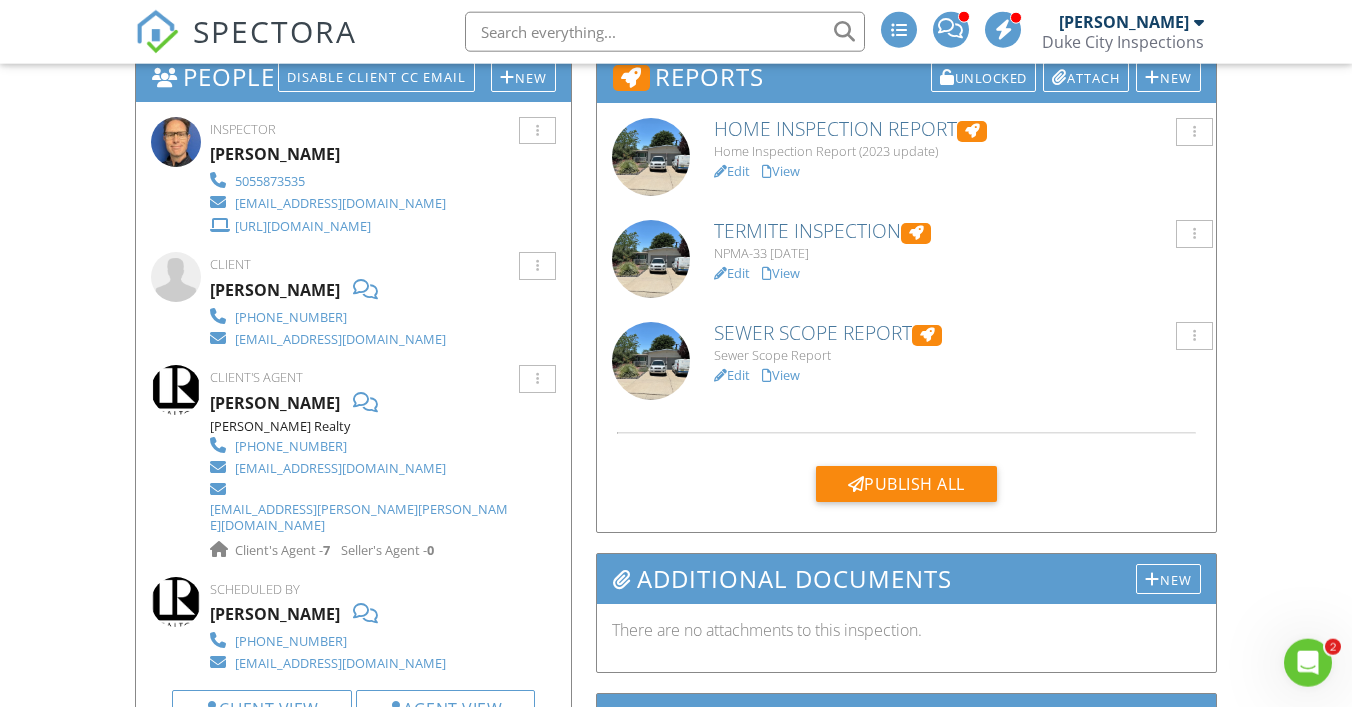scroll, scrollTop: 536, scrollLeft: 0, axis: vertical 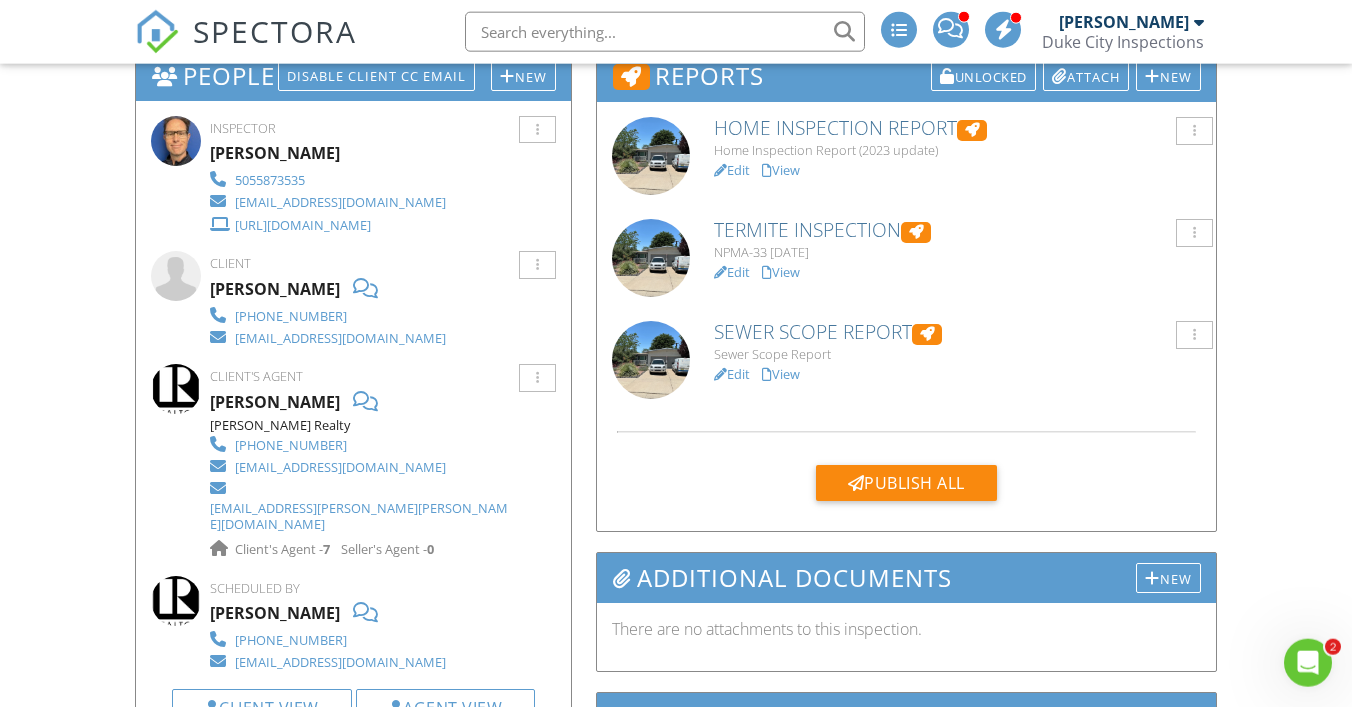 click on "Sewer Scope Report" at bounding box center (957, 332) 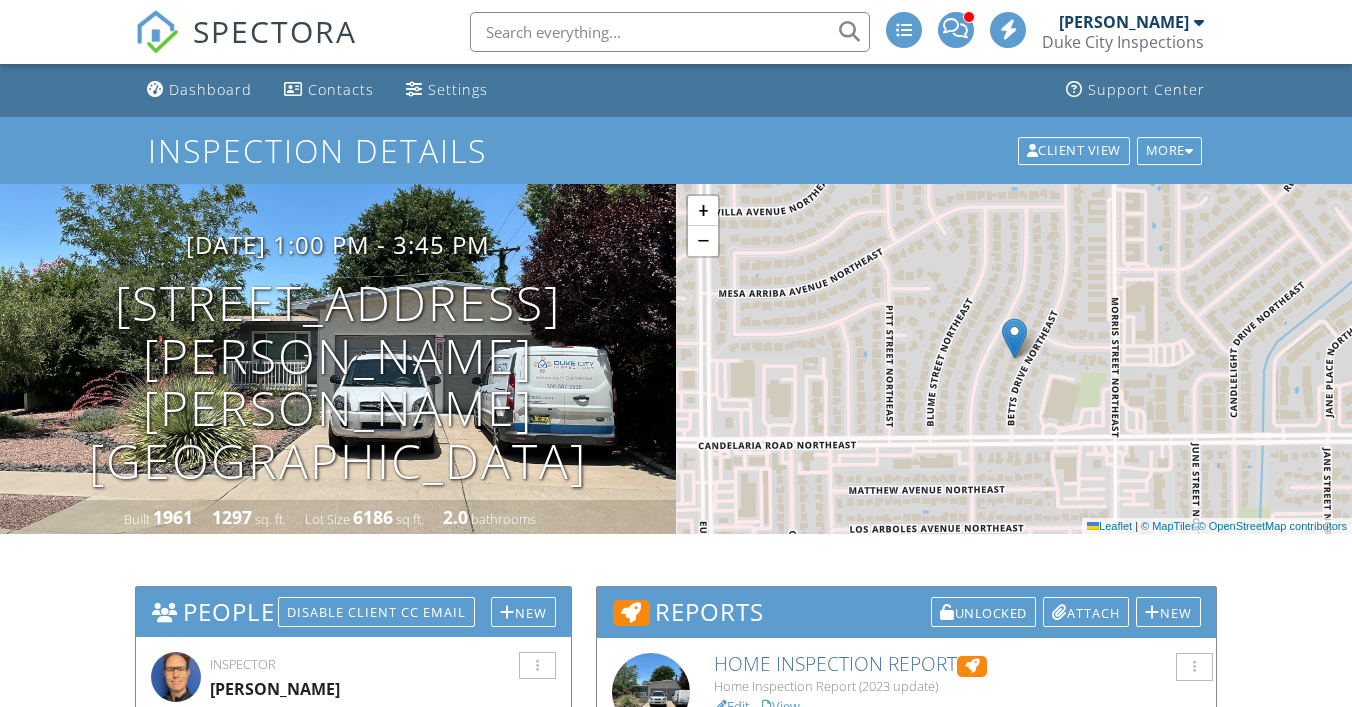 scroll, scrollTop: 512, scrollLeft: 0, axis: vertical 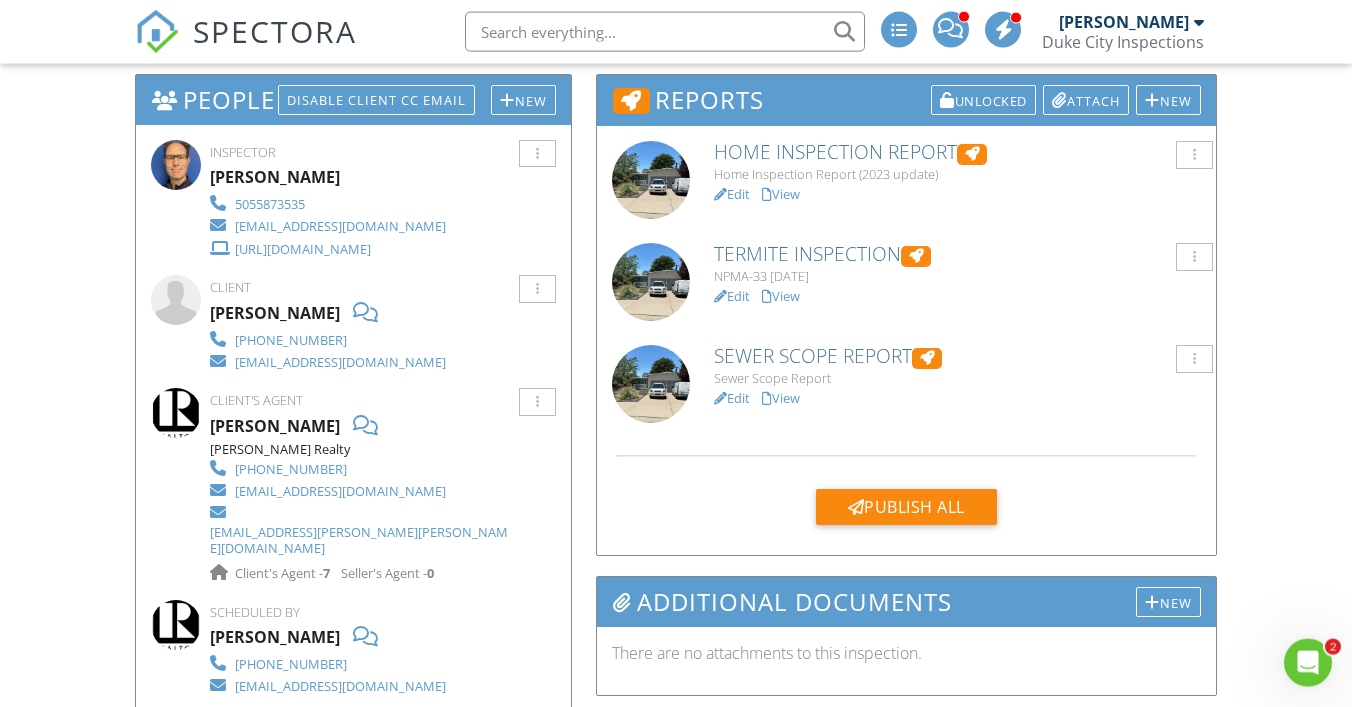 click on "Termite Inspection" at bounding box center (957, 254) 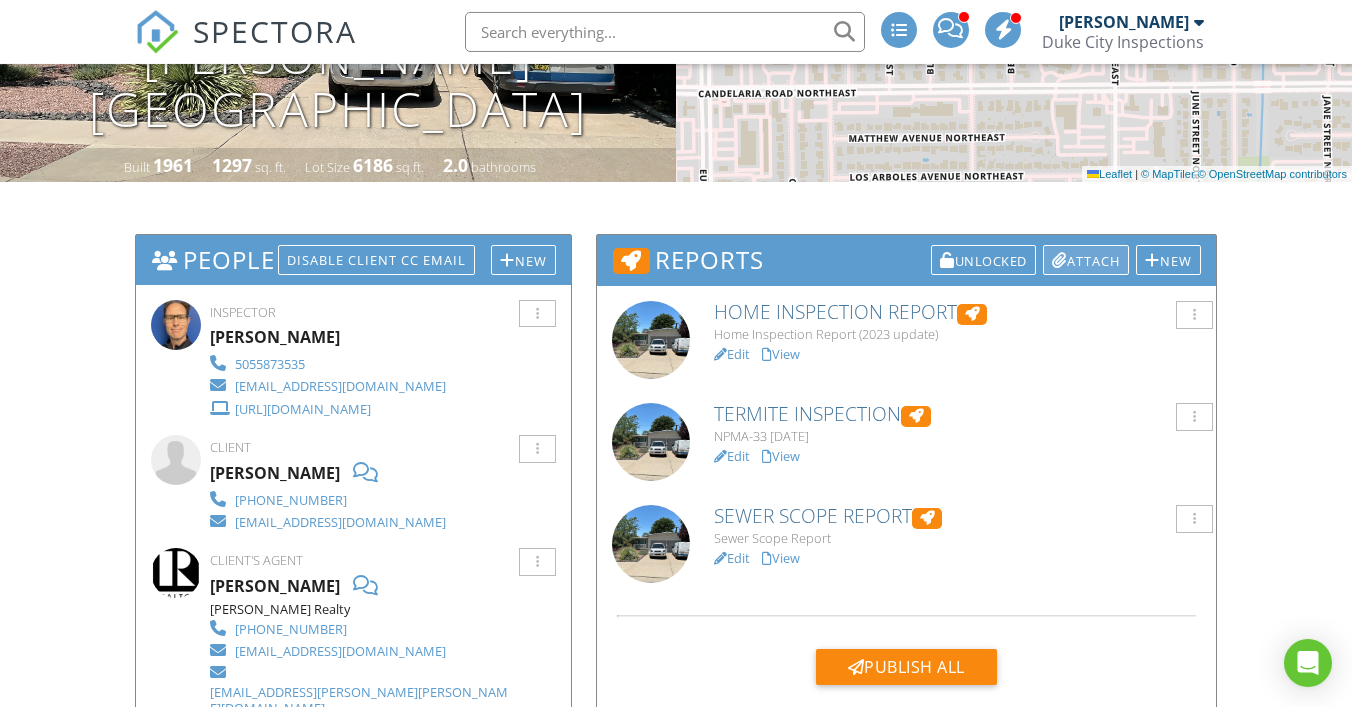 scroll, scrollTop: 353, scrollLeft: 0, axis: vertical 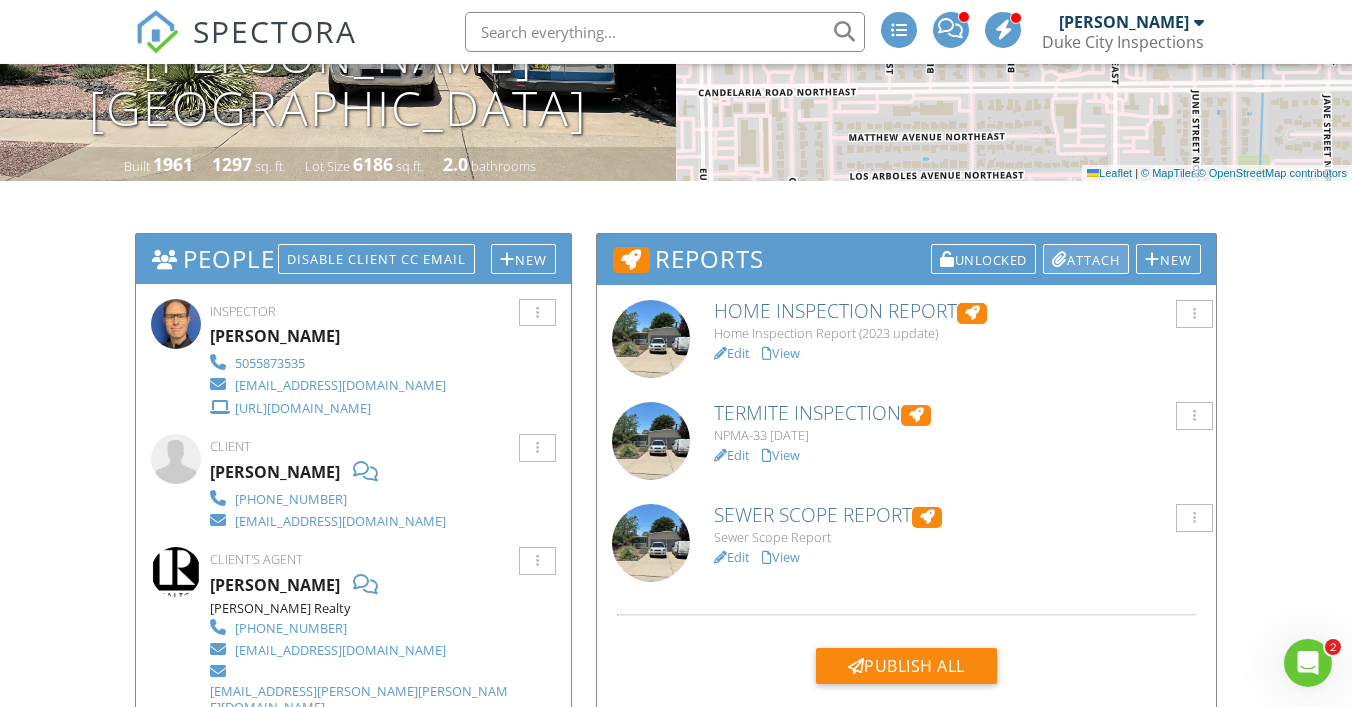 click on "Attach" at bounding box center [1086, 259] 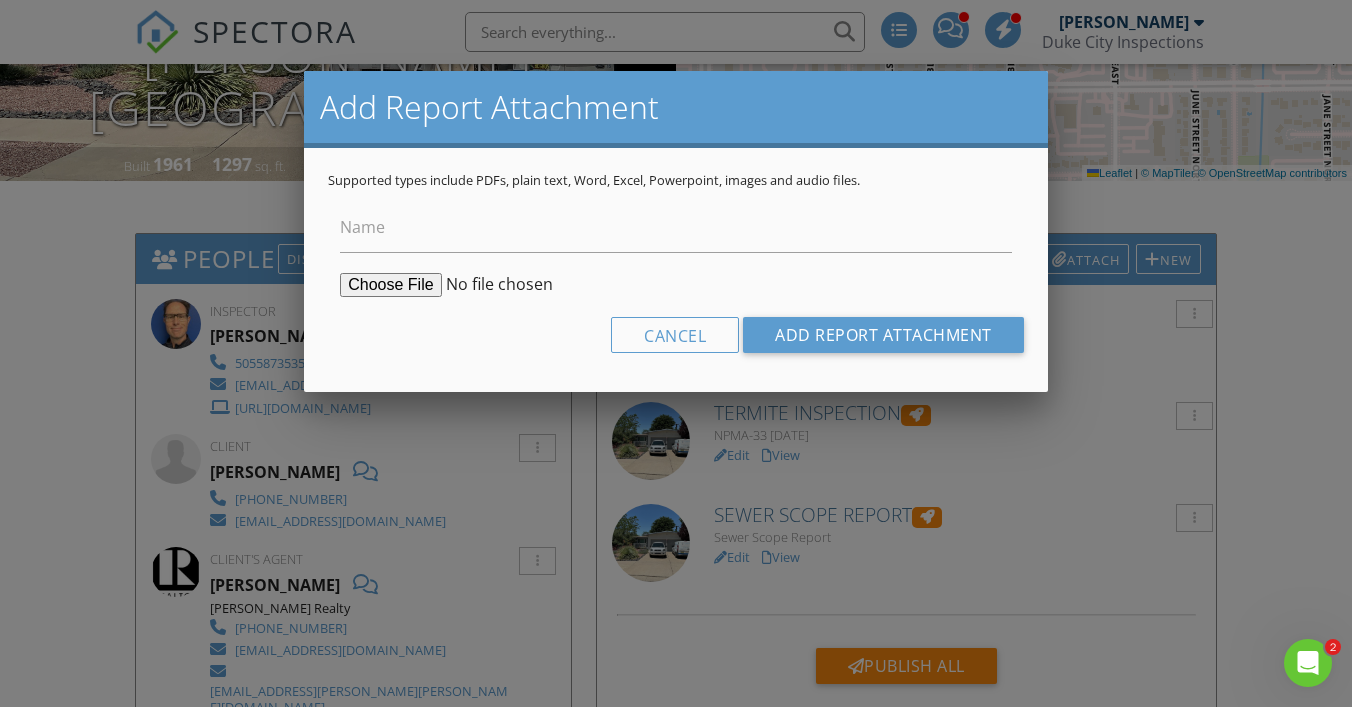 click at bounding box center (493, 285) 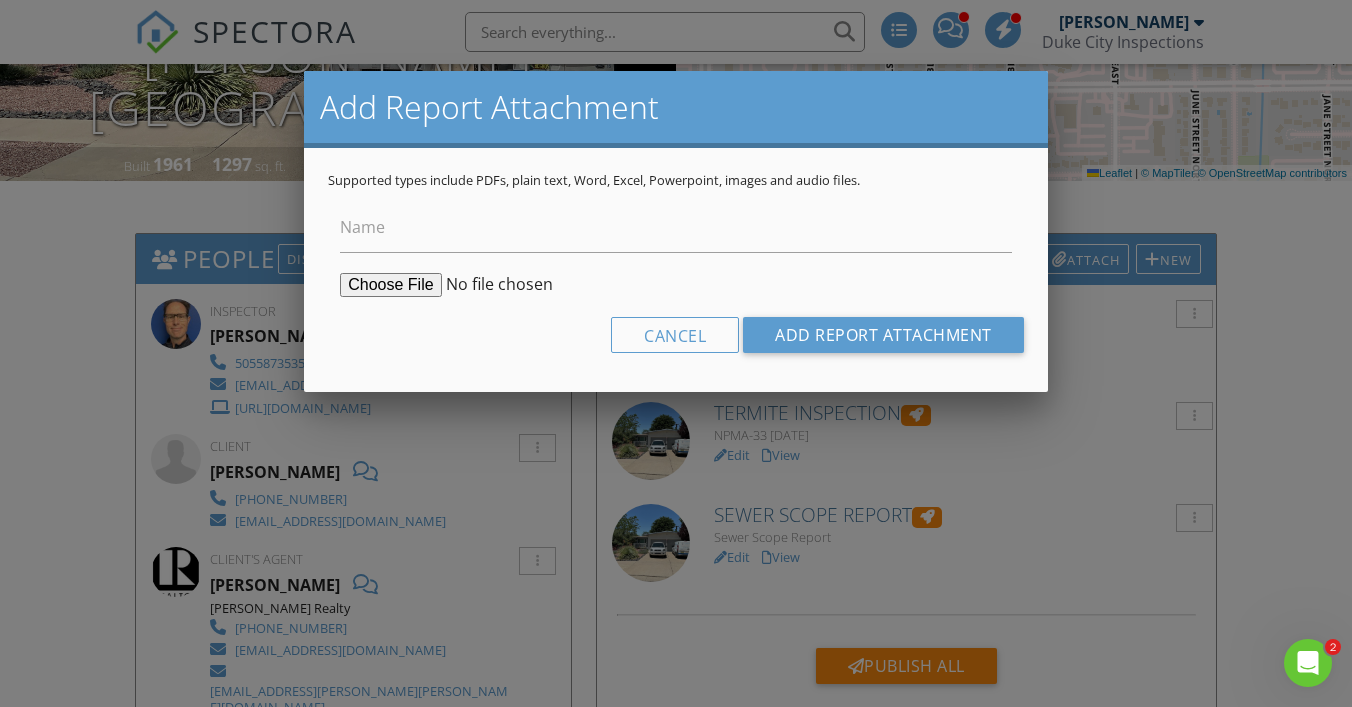 type on "C:\fakepath\3205_Betts_Dr_NE___Termite_Inspection.pdf" 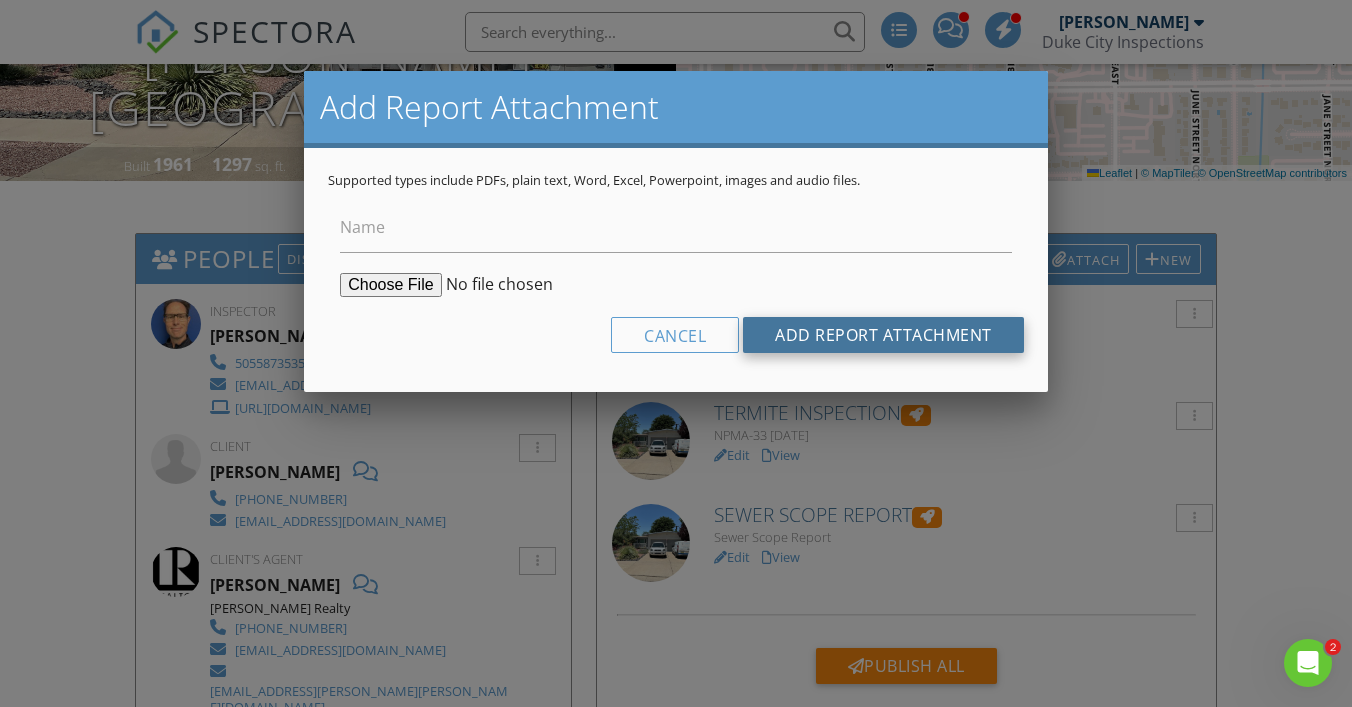 click on "Add Report Attachment" at bounding box center (883, 335) 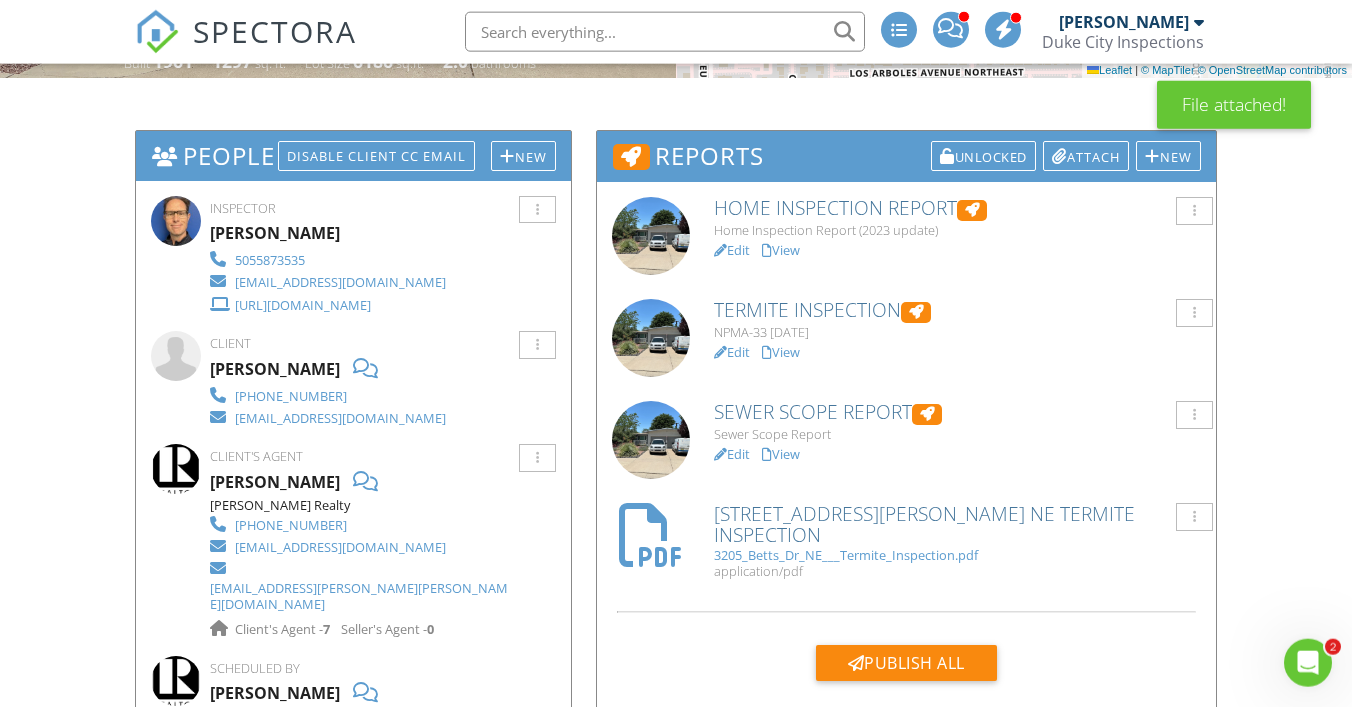 scroll, scrollTop: 0, scrollLeft: 0, axis: both 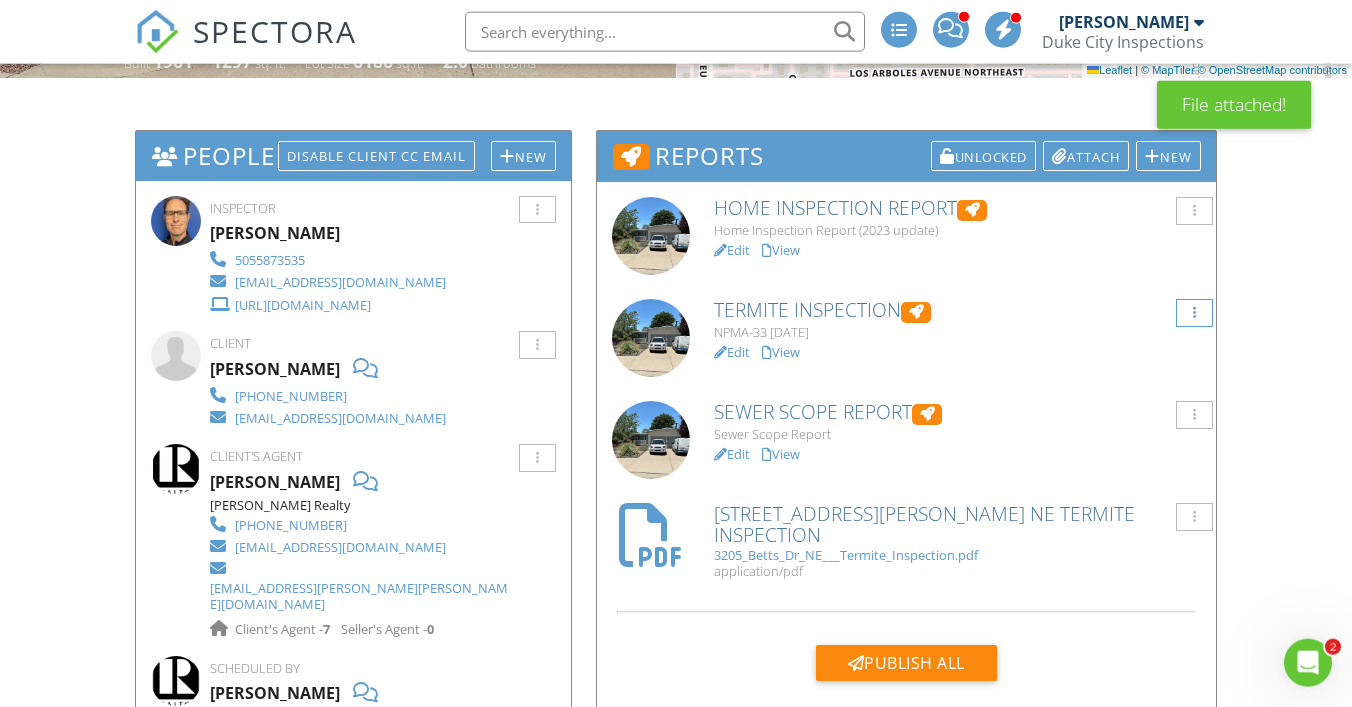 click at bounding box center [1194, 313] 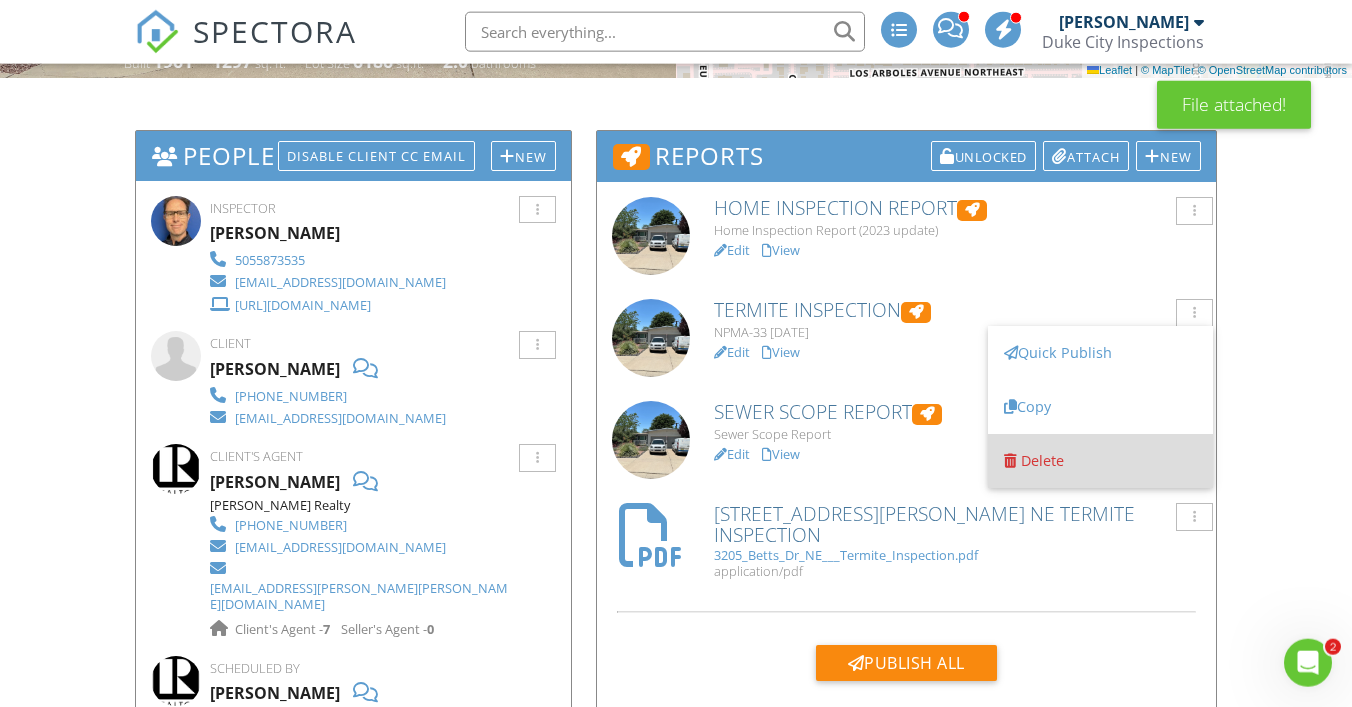 click on "Delete" at bounding box center [1042, 460] 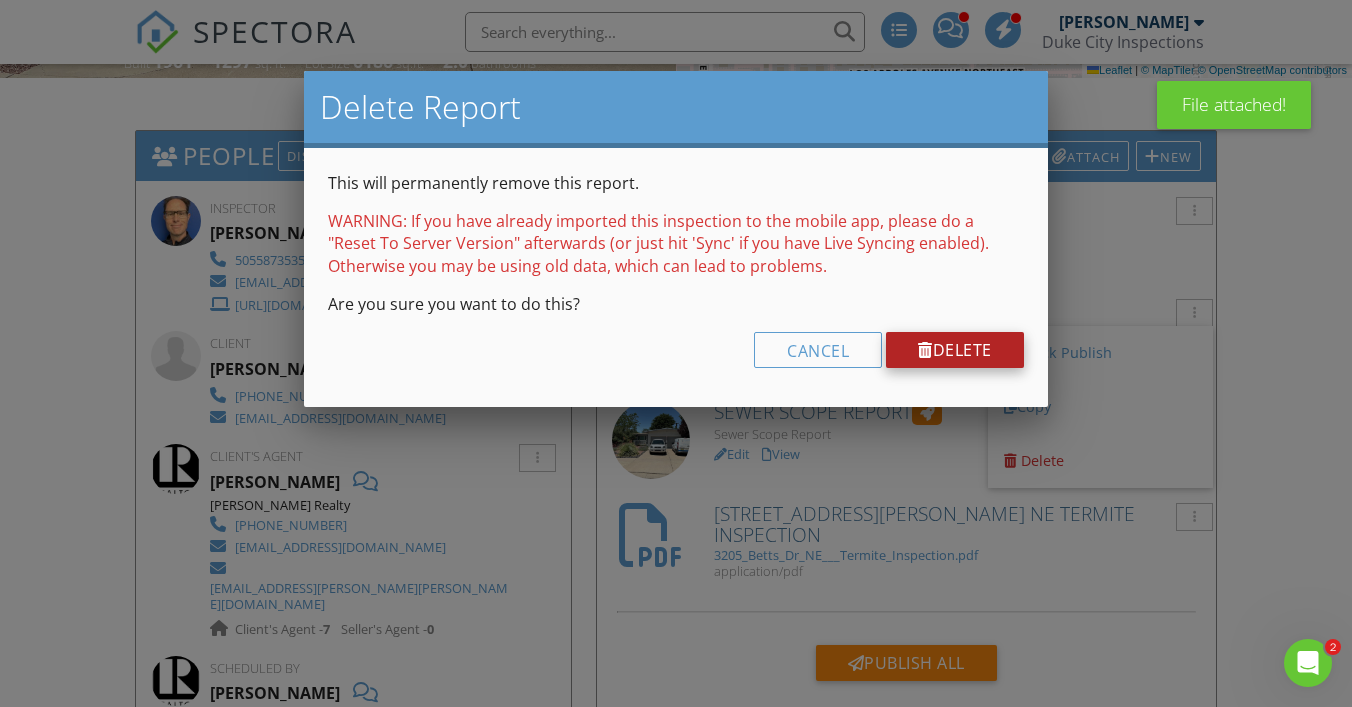 click on "Delete" at bounding box center [955, 350] 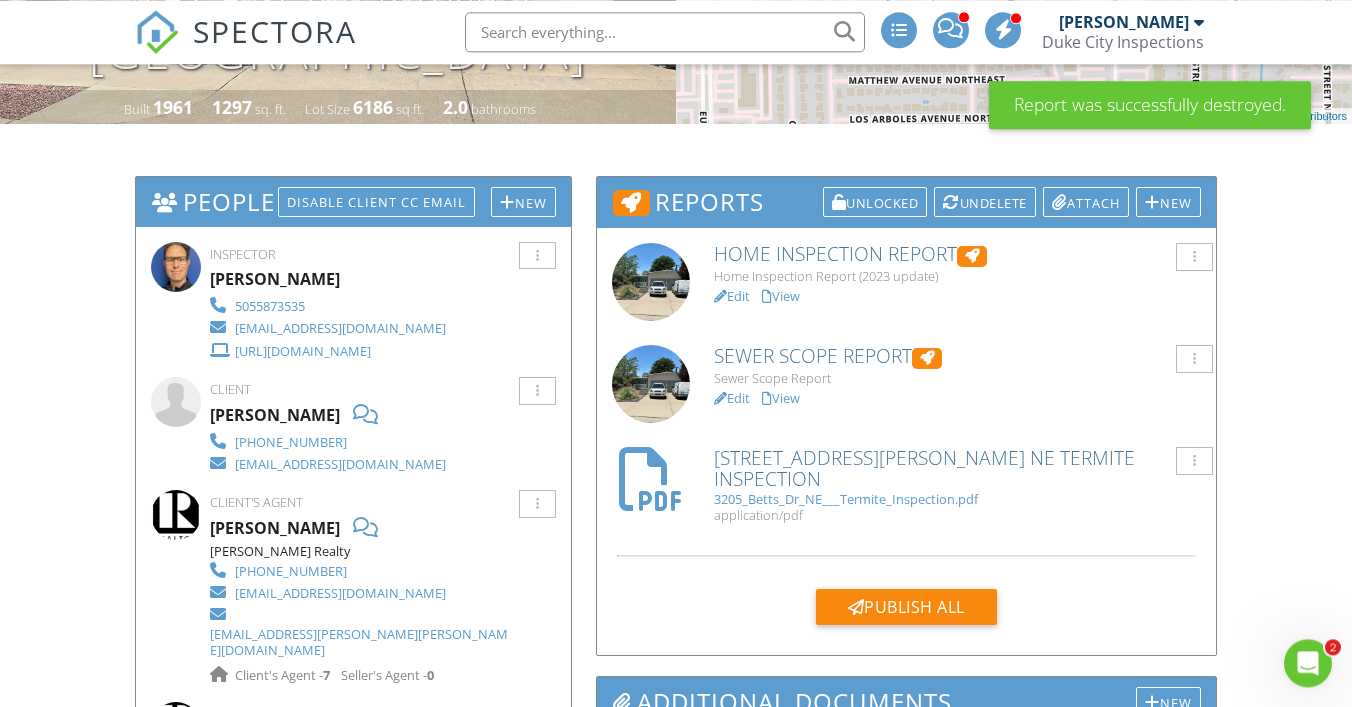 scroll, scrollTop: 0, scrollLeft: 0, axis: both 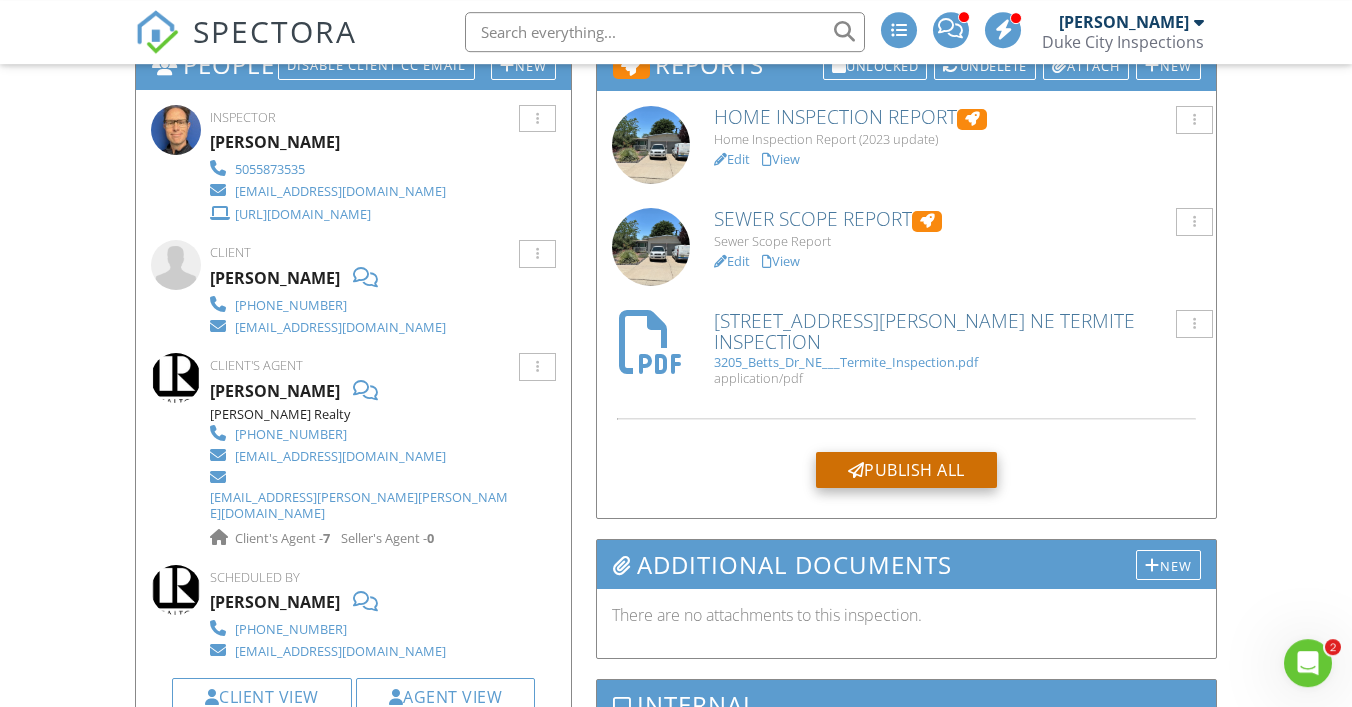 click on "Publish All" at bounding box center (906, 470) 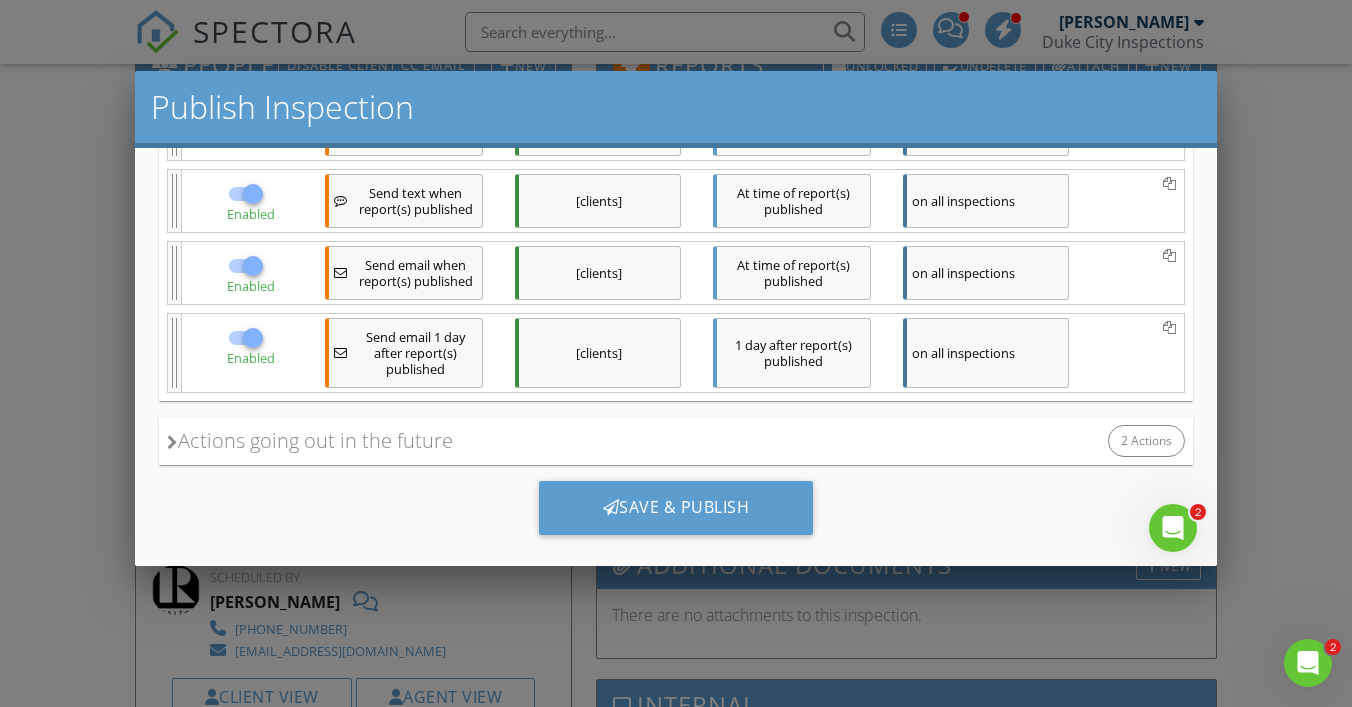 scroll, scrollTop: 499, scrollLeft: 0, axis: vertical 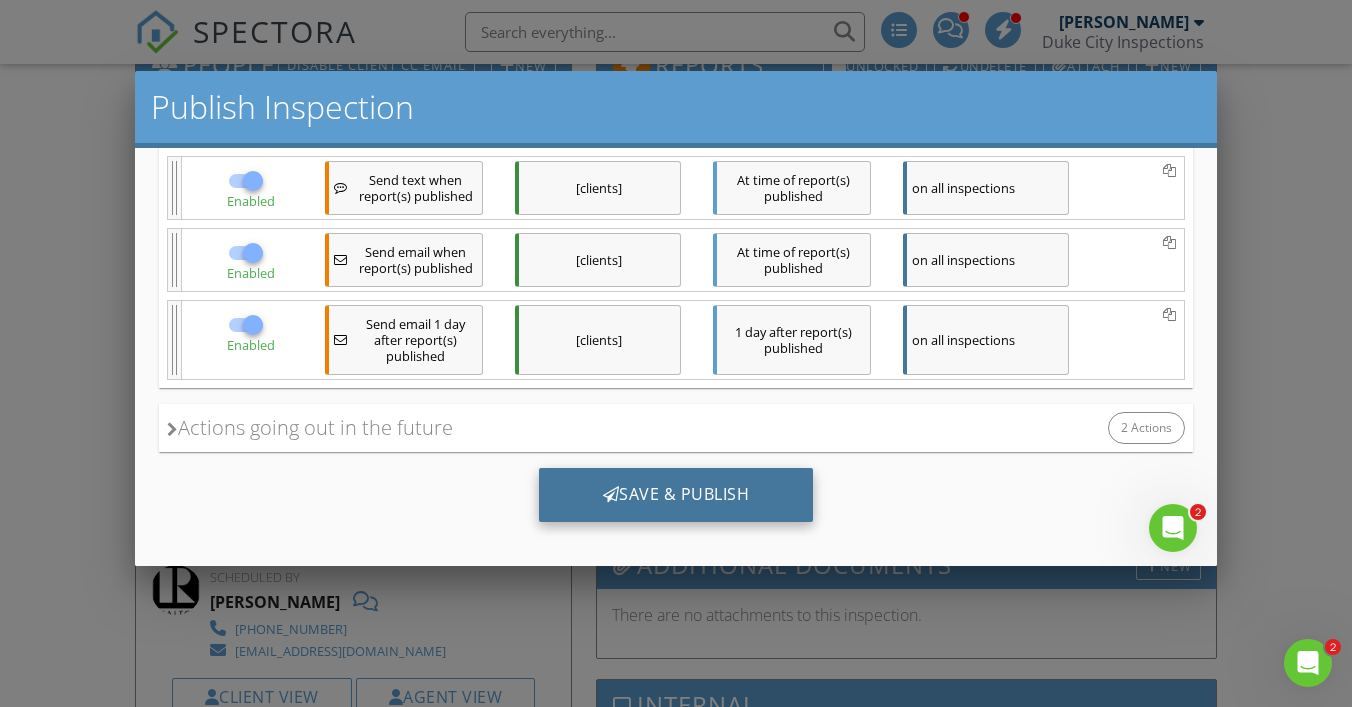 click on "Save & Publish" at bounding box center [676, 494] 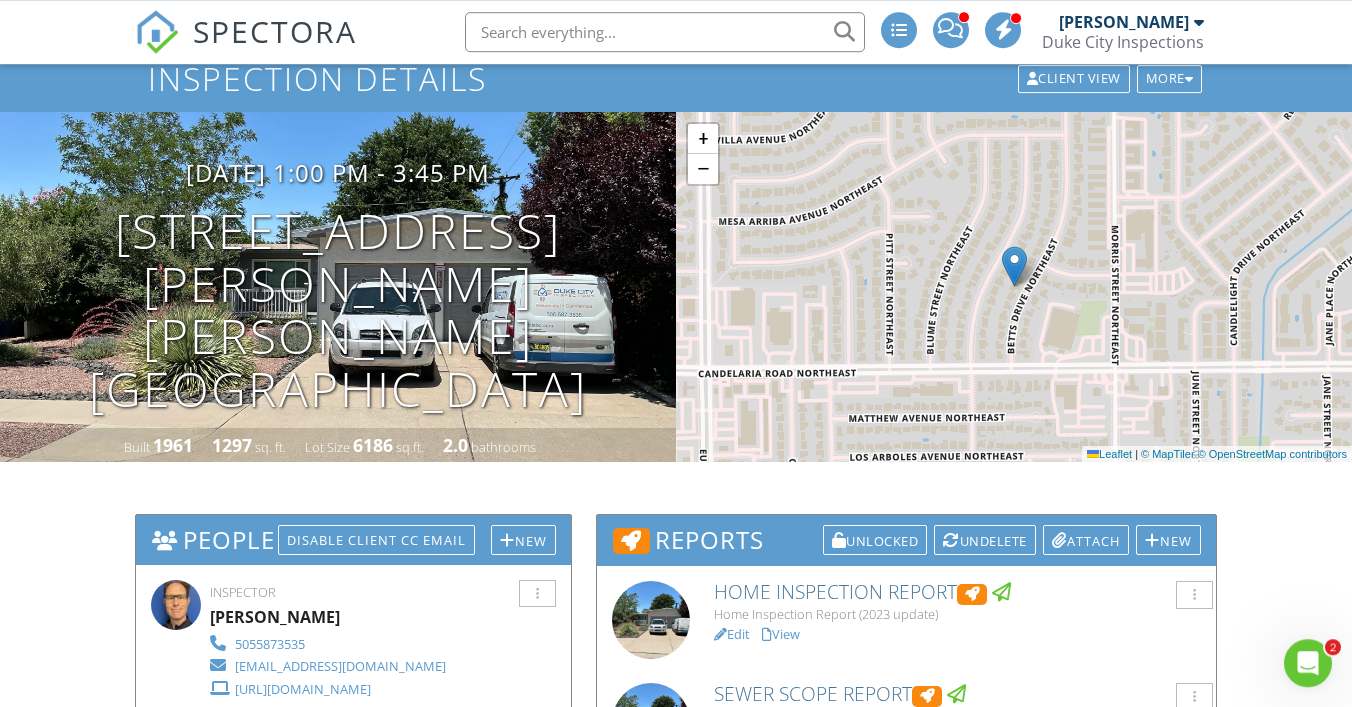 scroll, scrollTop: 0, scrollLeft: 0, axis: both 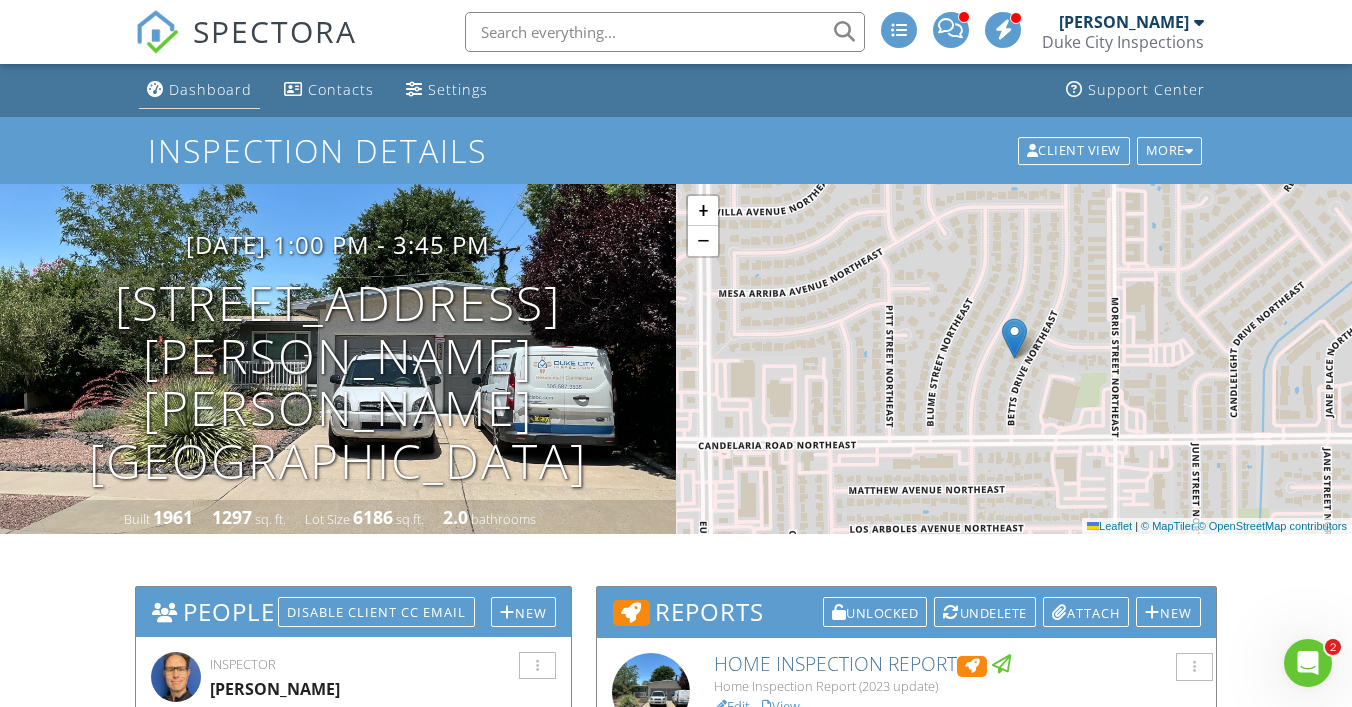 click on "Dashboard" at bounding box center (210, 89) 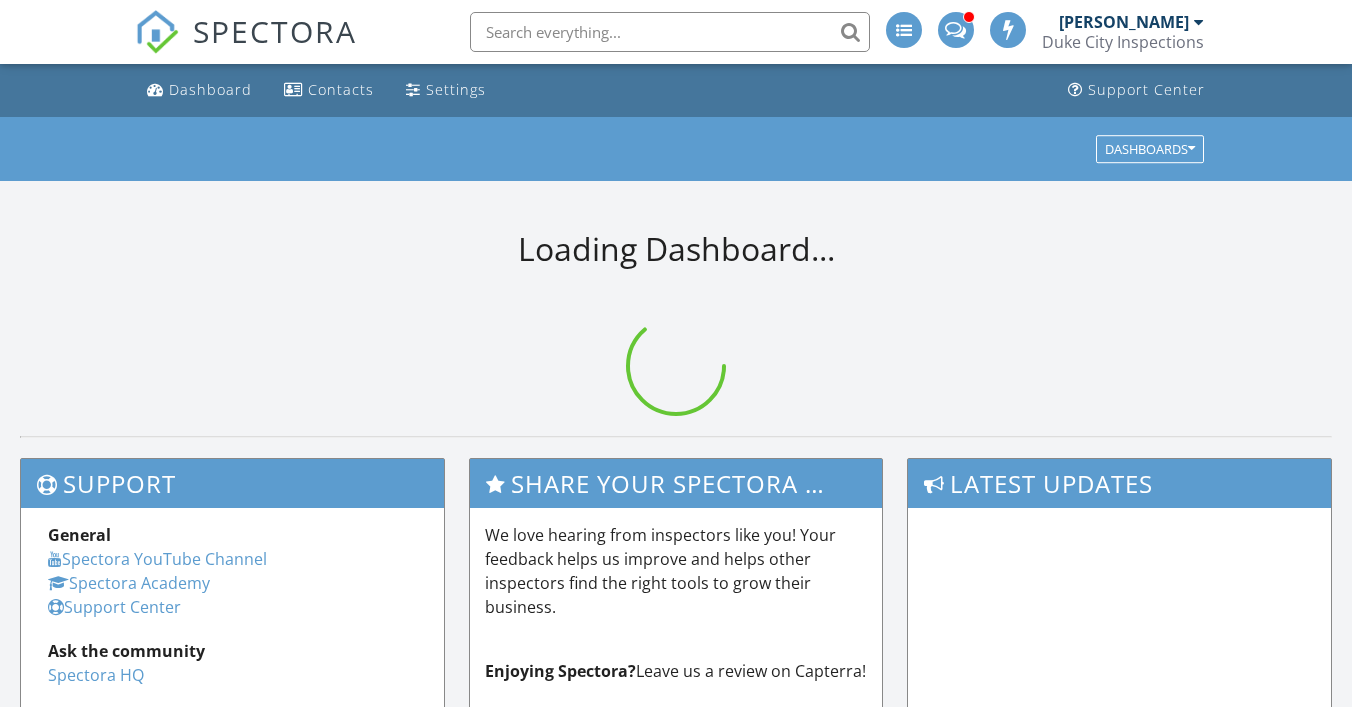 scroll, scrollTop: 0, scrollLeft: 0, axis: both 